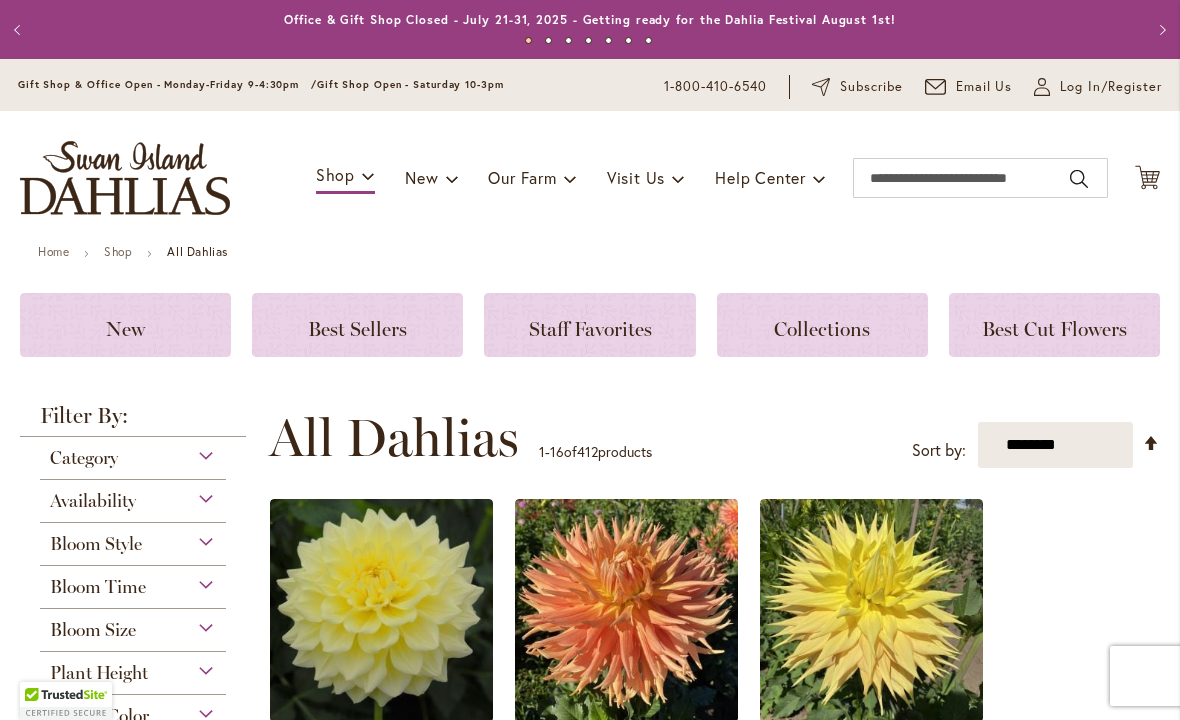 scroll, scrollTop: 0, scrollLeft: 0, axis: both 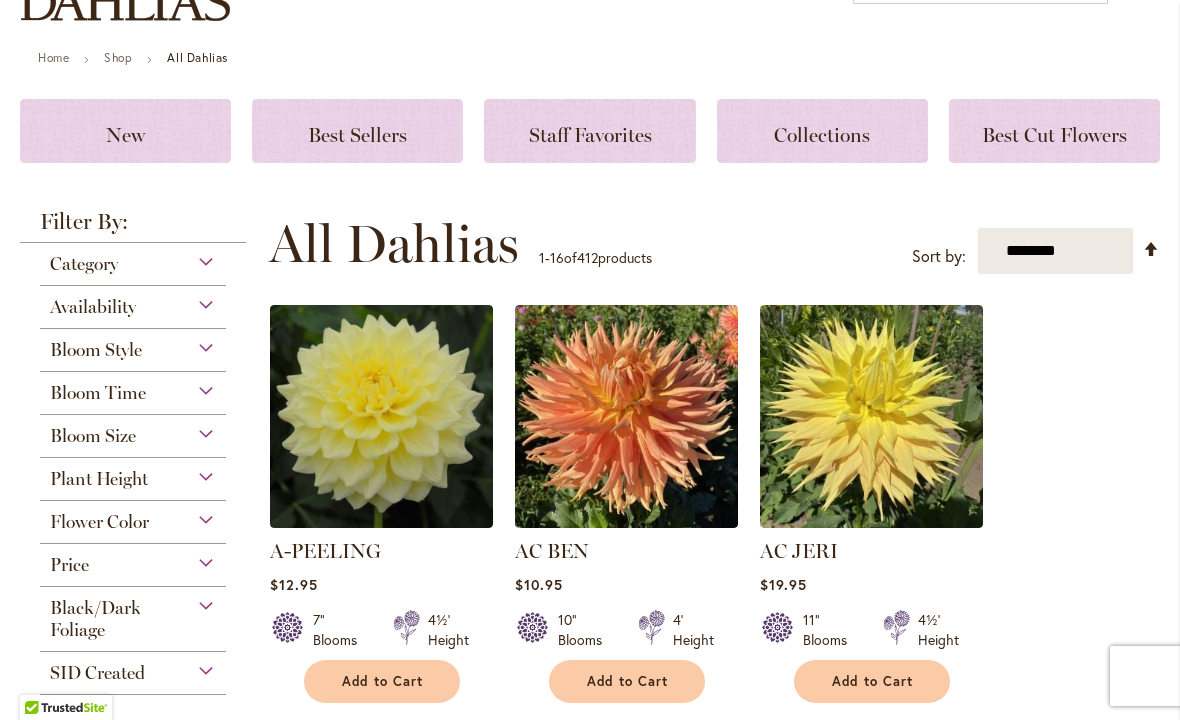 click on "Bloom Time" at bounding box center (133, 388) 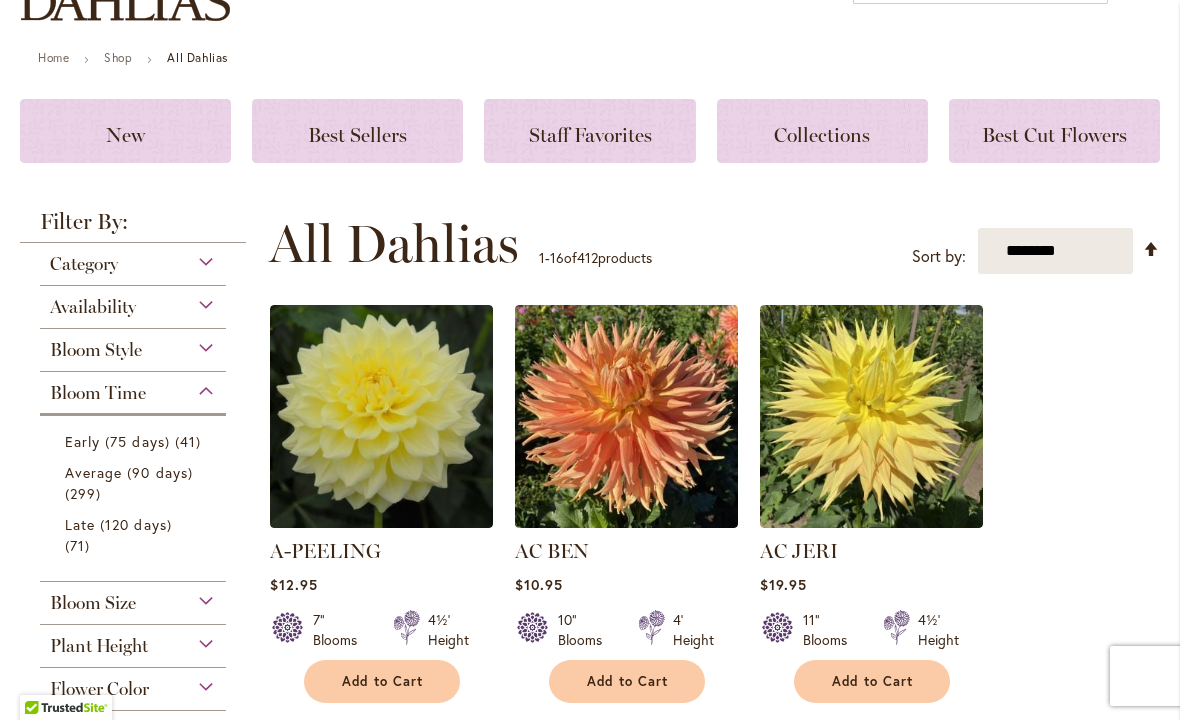 click on "Early (75 days)
41
items" at bounding box center [135, 441] 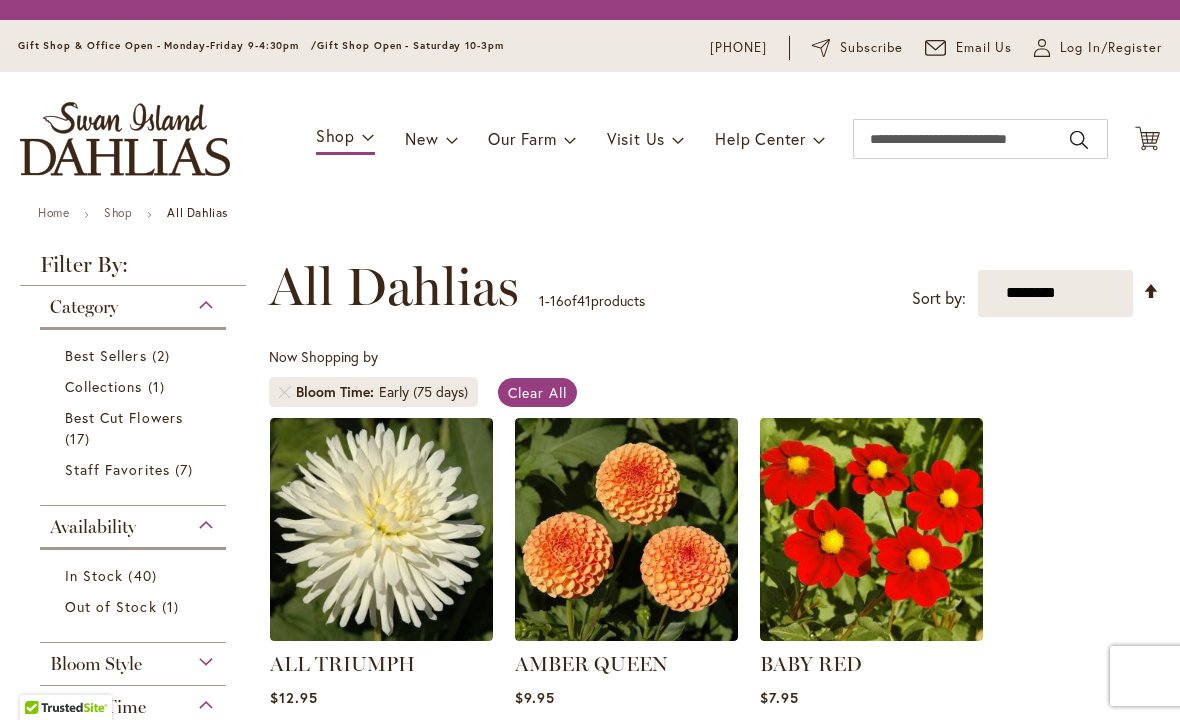scroll, scrollTop: 0, scrollLeft: 0, axis: both 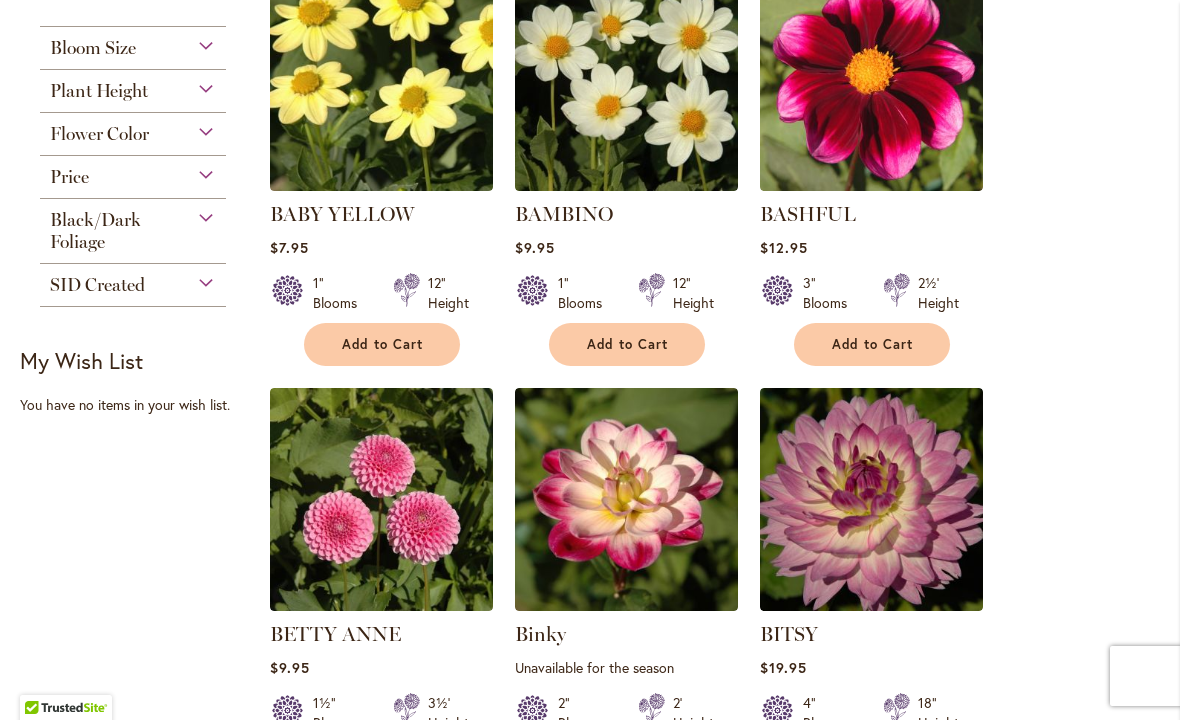 click on "Flower Color" at bounding box center (133, 129) 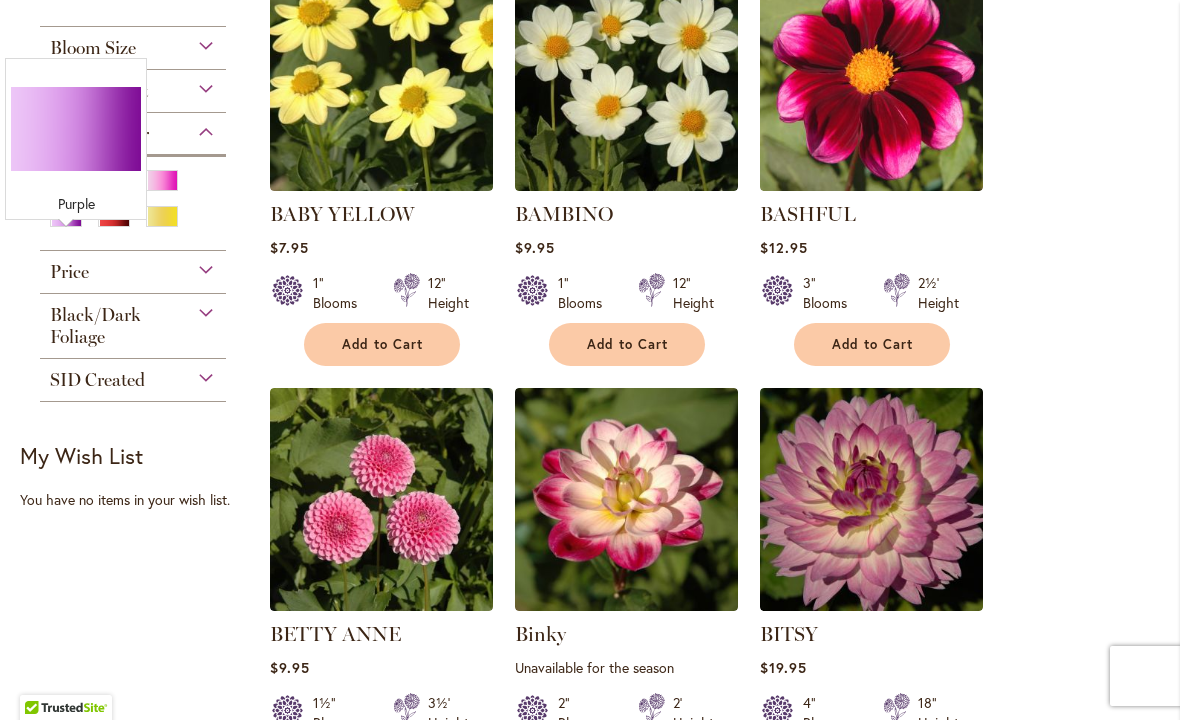 click at bounding box center [66, 216] 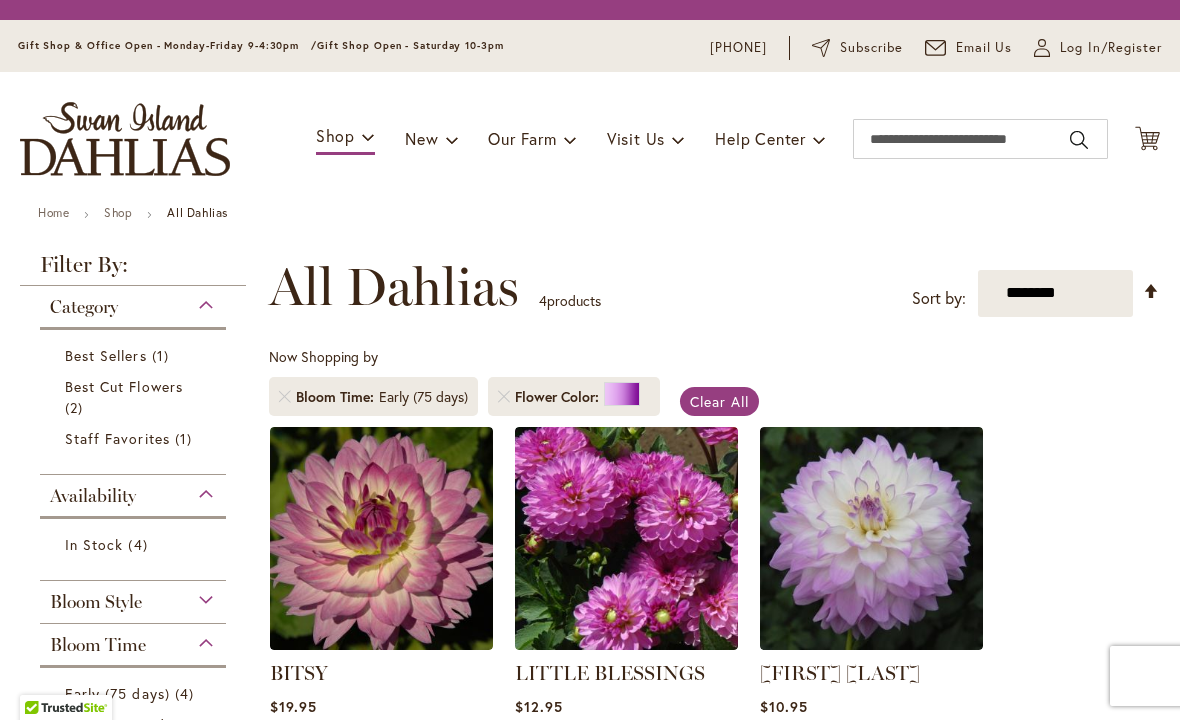 scroll, scrollTop: 0, scrollLeft: 0, axis: both 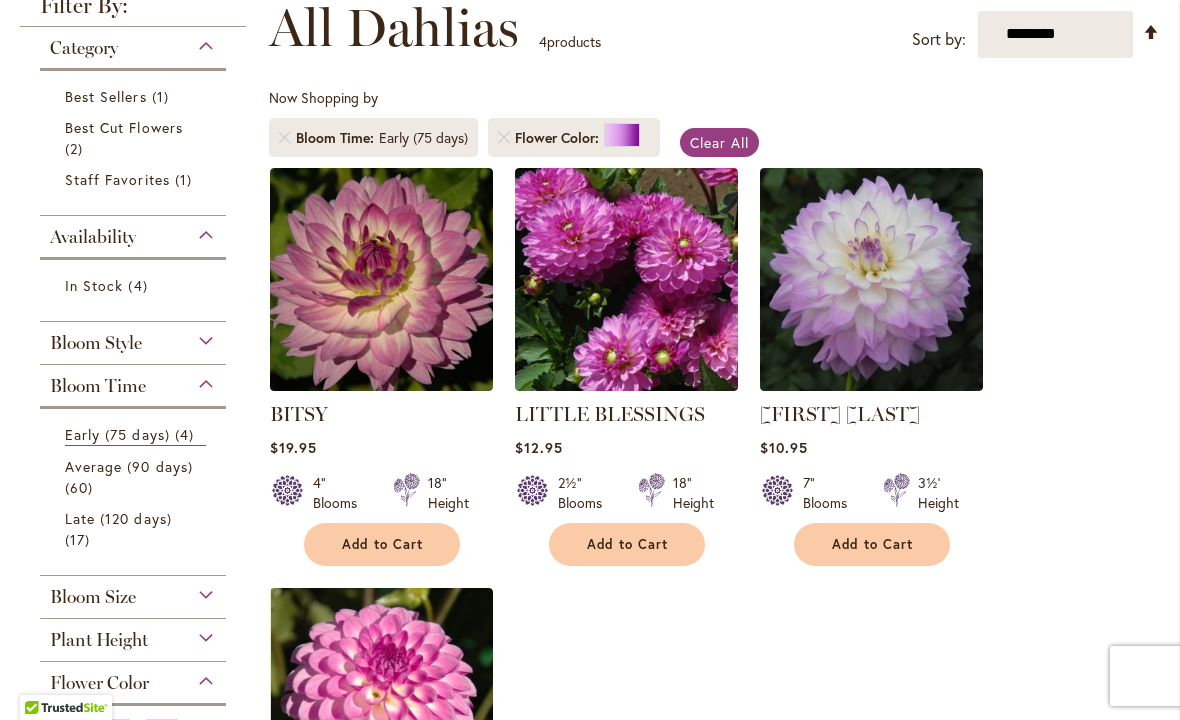click on "1
item" at bounding box center [163, 96] 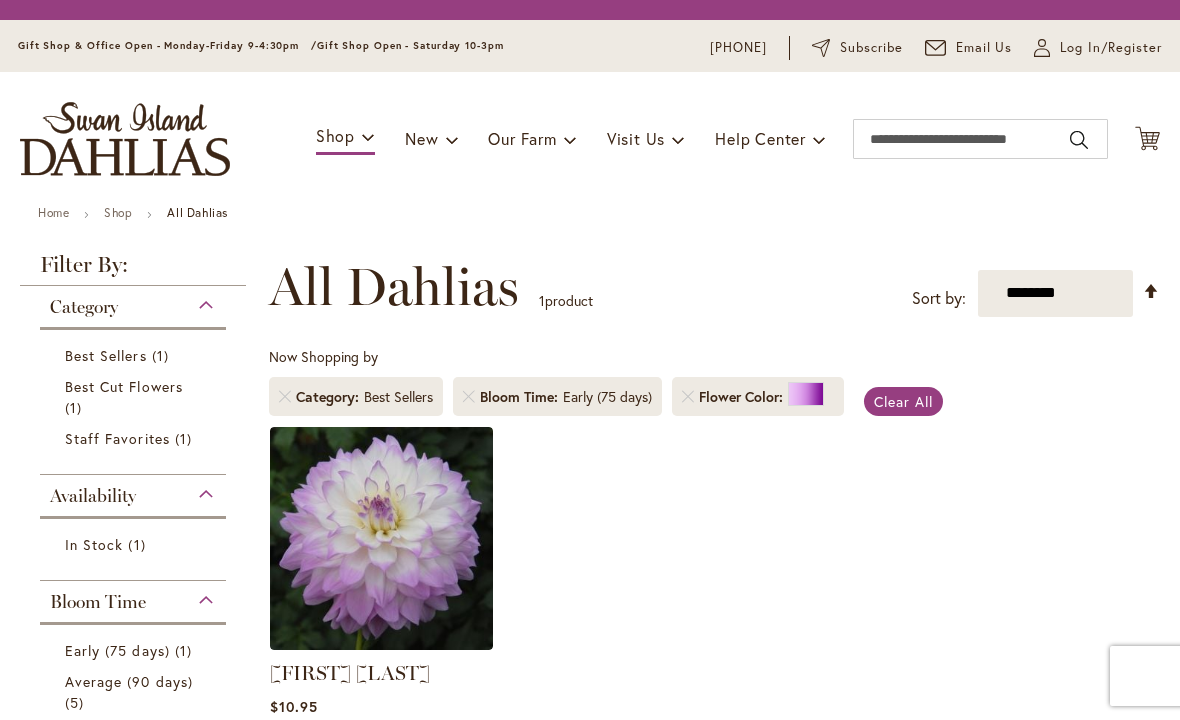 scroll, scrollTop: 0, scrollLeft: 0, axis: both 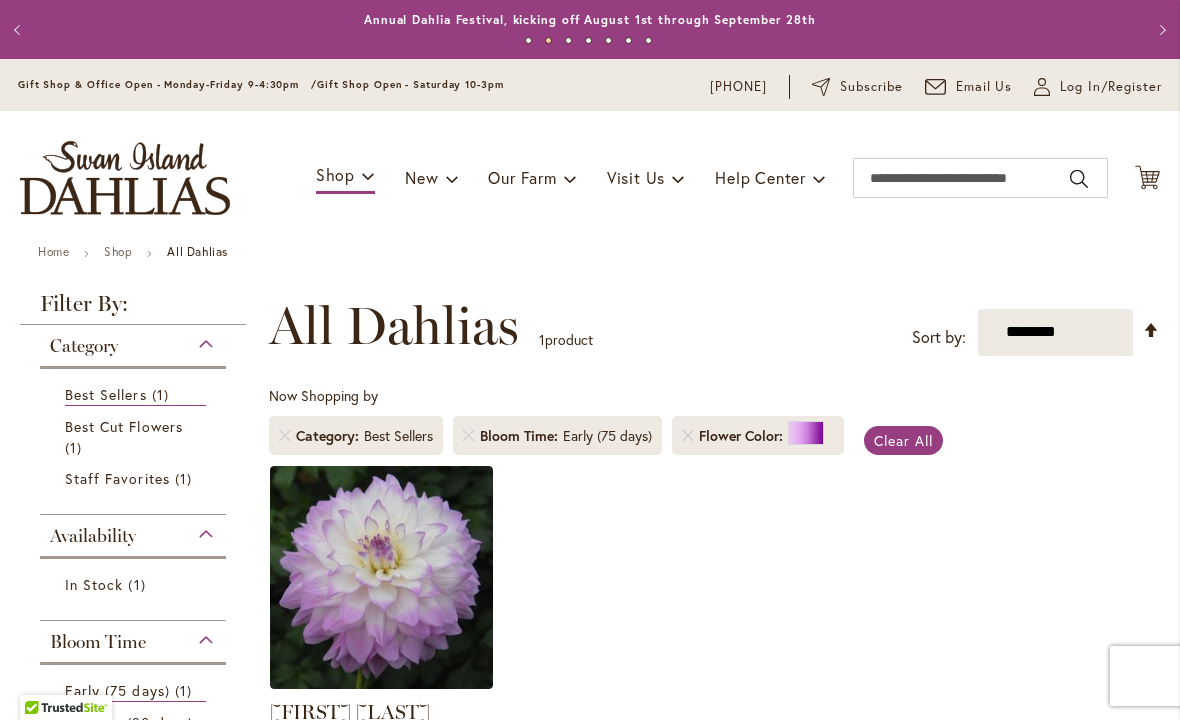 click on "Category" at bounding box center [84, 346] 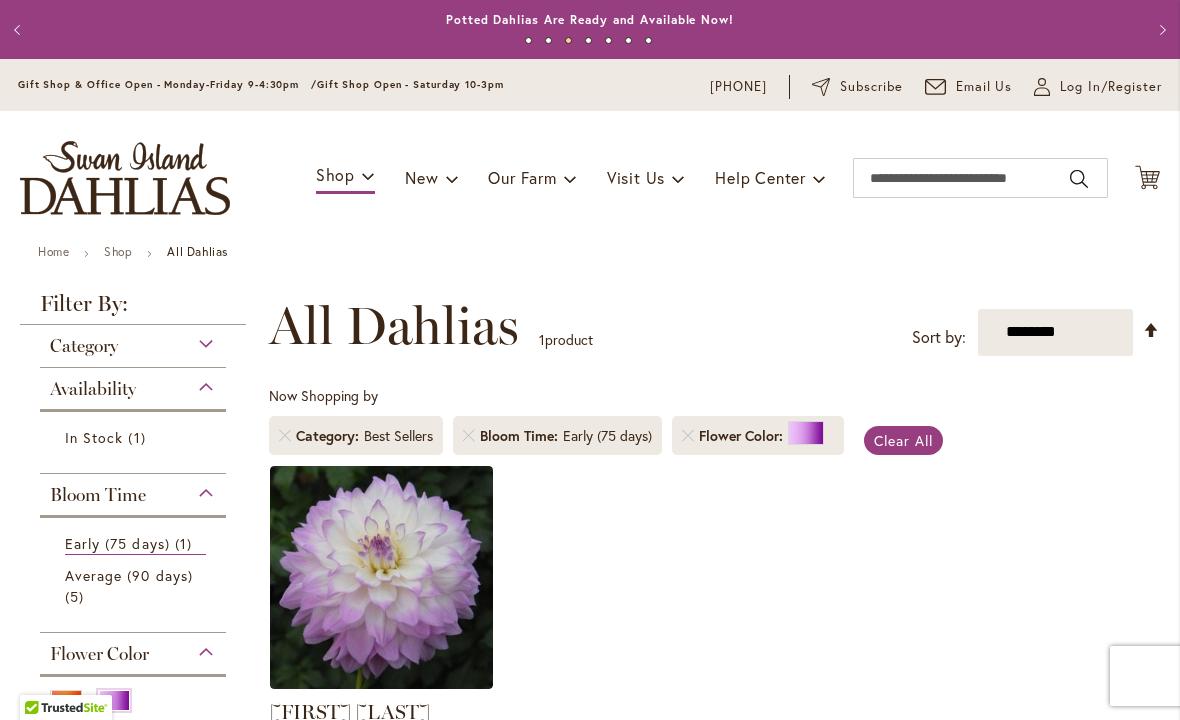 scroll, scrollTop: 0, scrollLeft: 0, axis: both 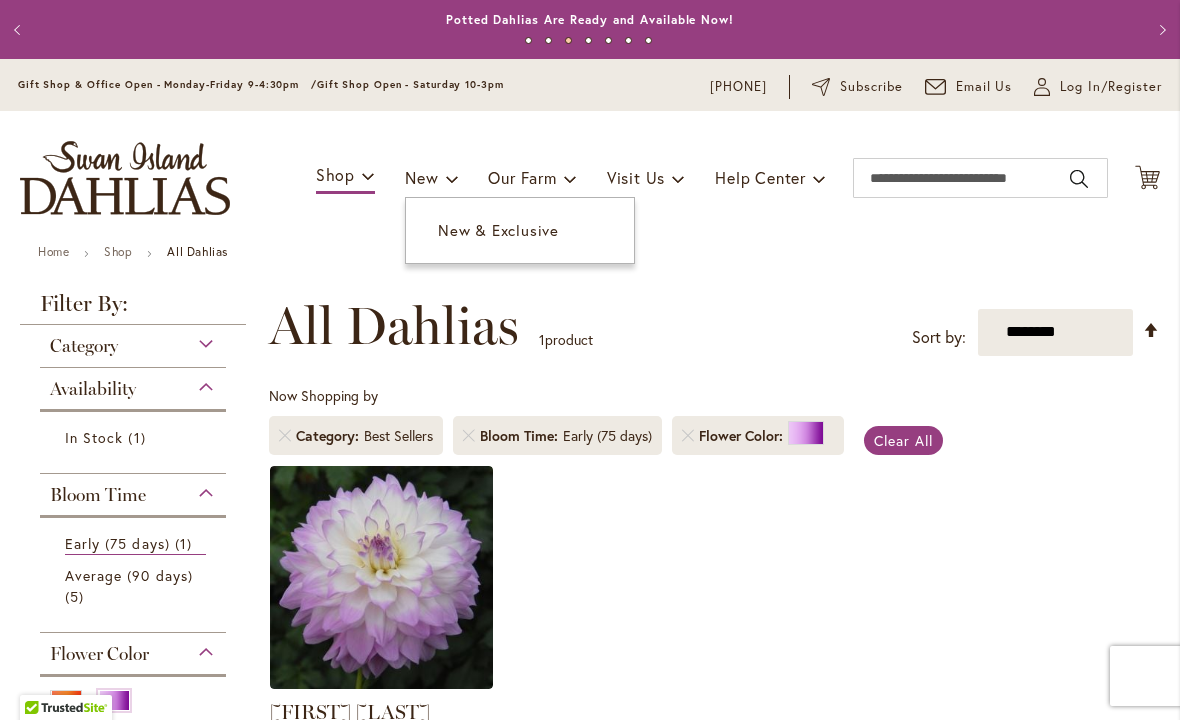 click on "New & Exclusive" at bounding box center (498, 230) 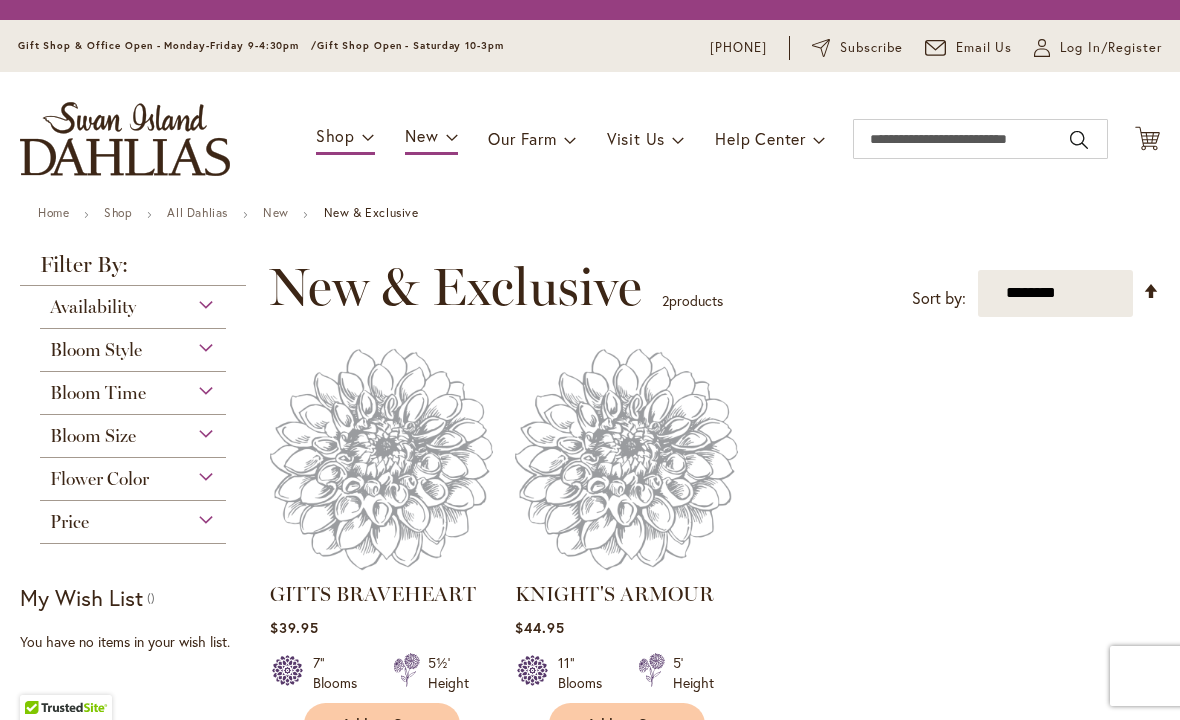 scroll, scrollTop: 0, scrollLeft: 0, axis: both 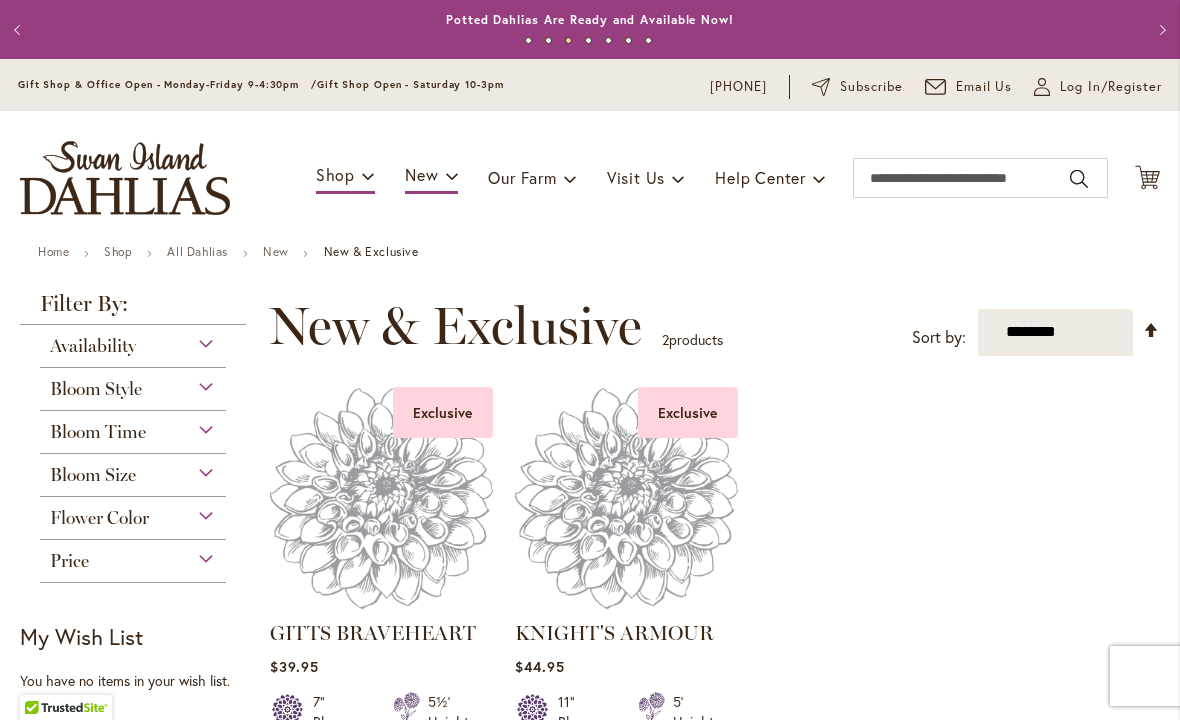 click at bounding box center (381, 498) 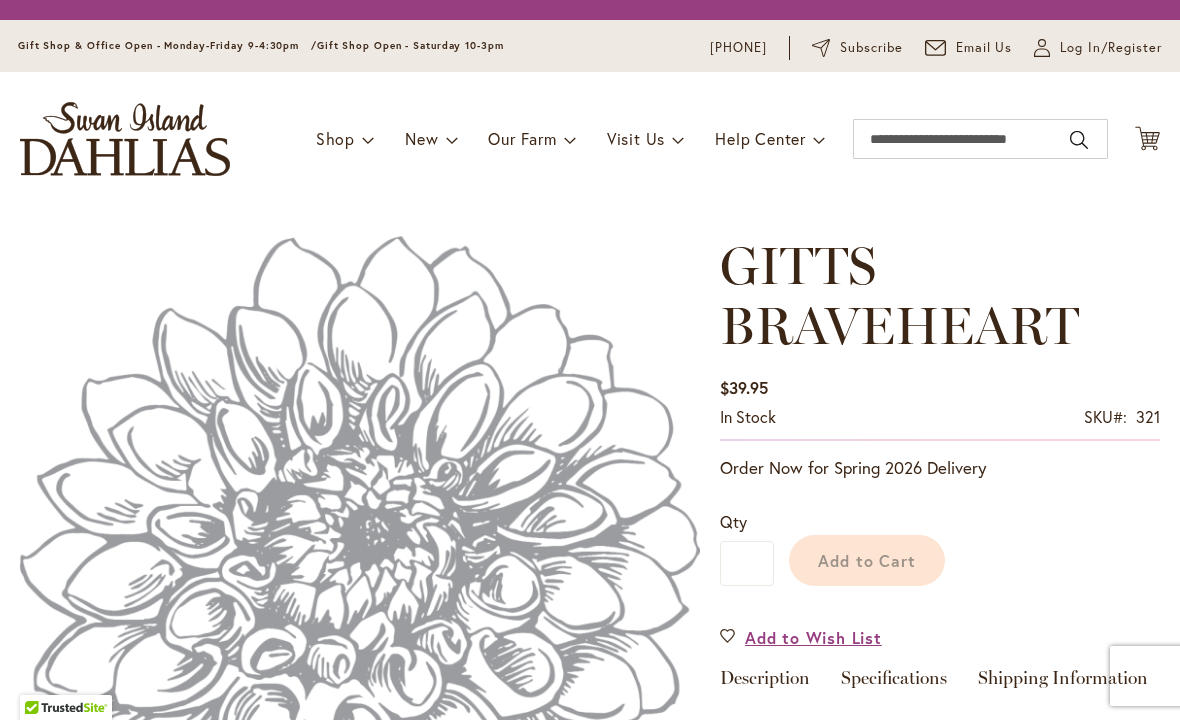 scroll, scrollTop: 0, scrollLeft: 0, axis: both 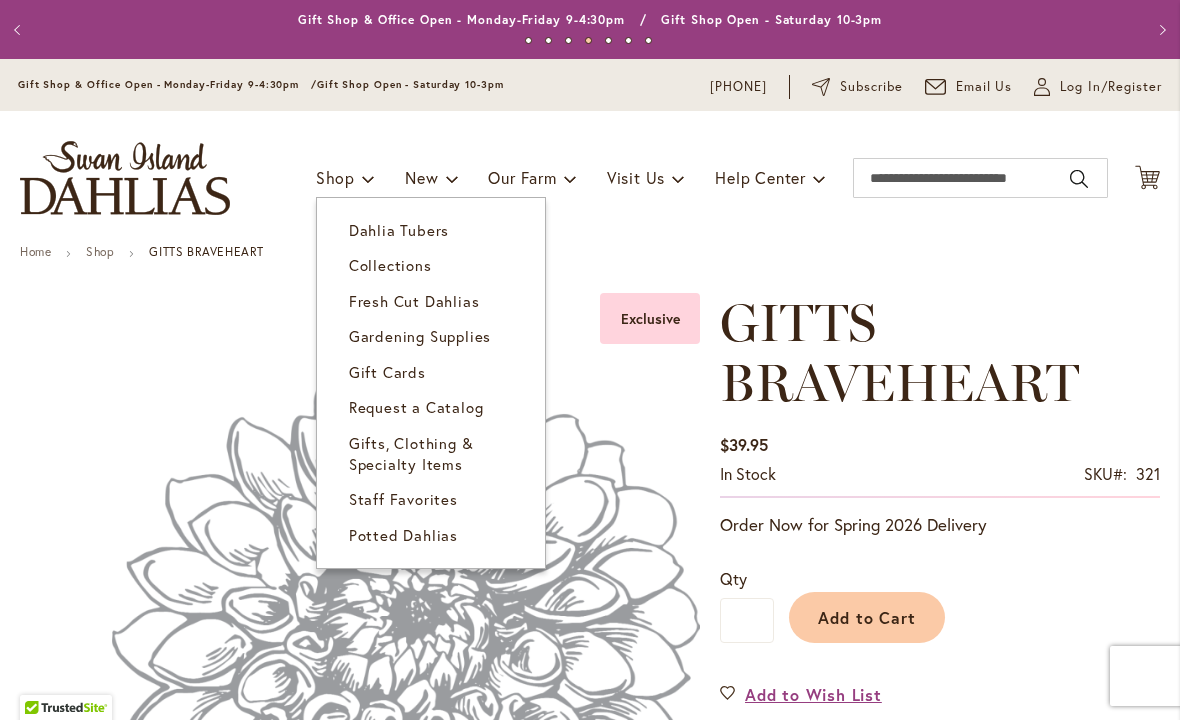 click on "Dahlia Tubers" at bounding box center [399, 230] 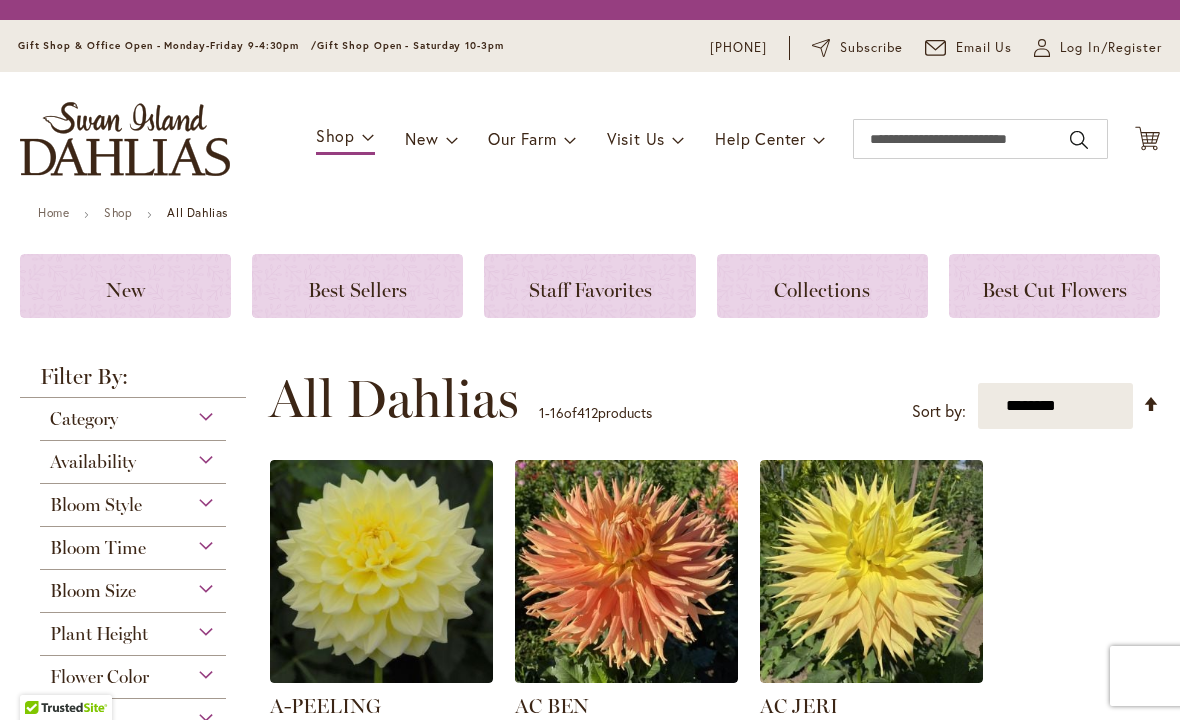 scroll, scrollTop: 0, scrollLeft: 0, axis: both 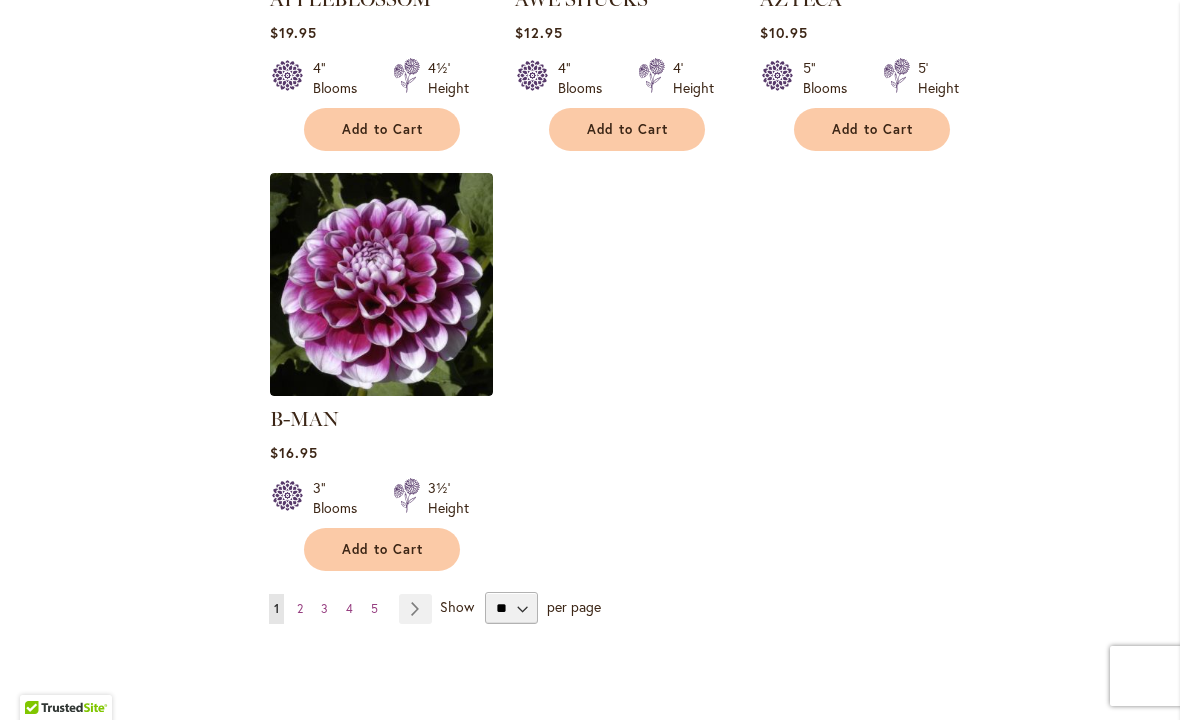 click on "Page
2" at bounding box center [300, 609] 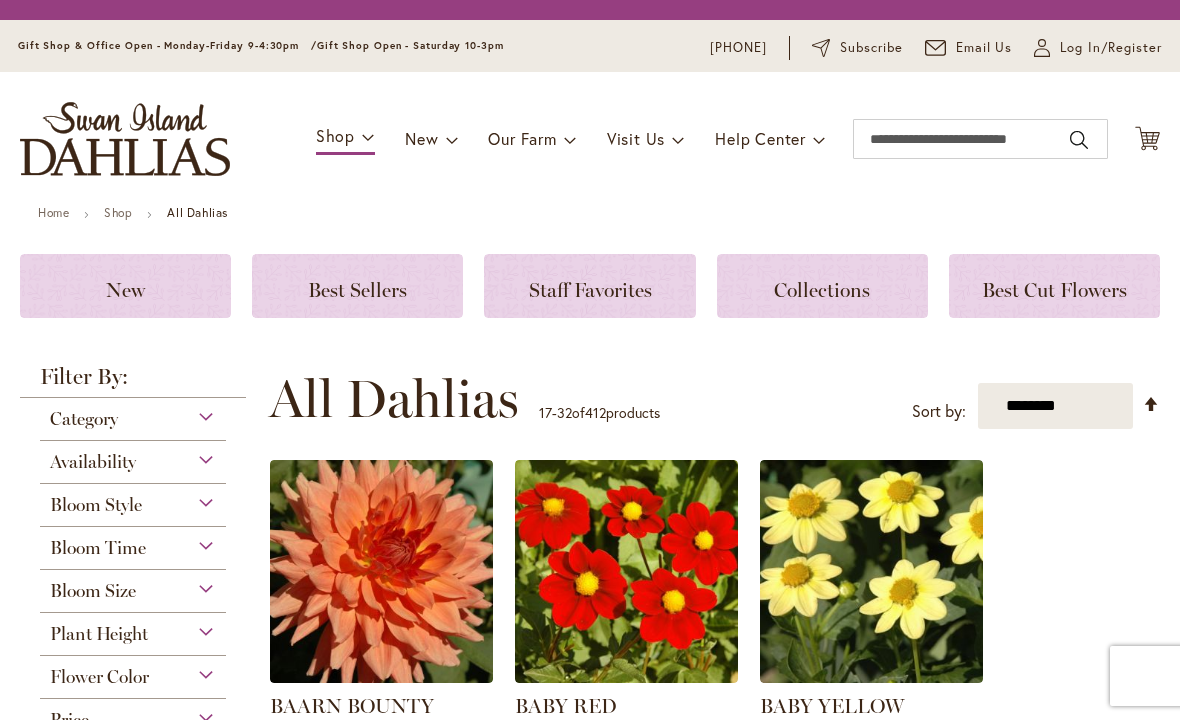 scroll, scrollTop: 0, scrollLeft: 0, axis: both 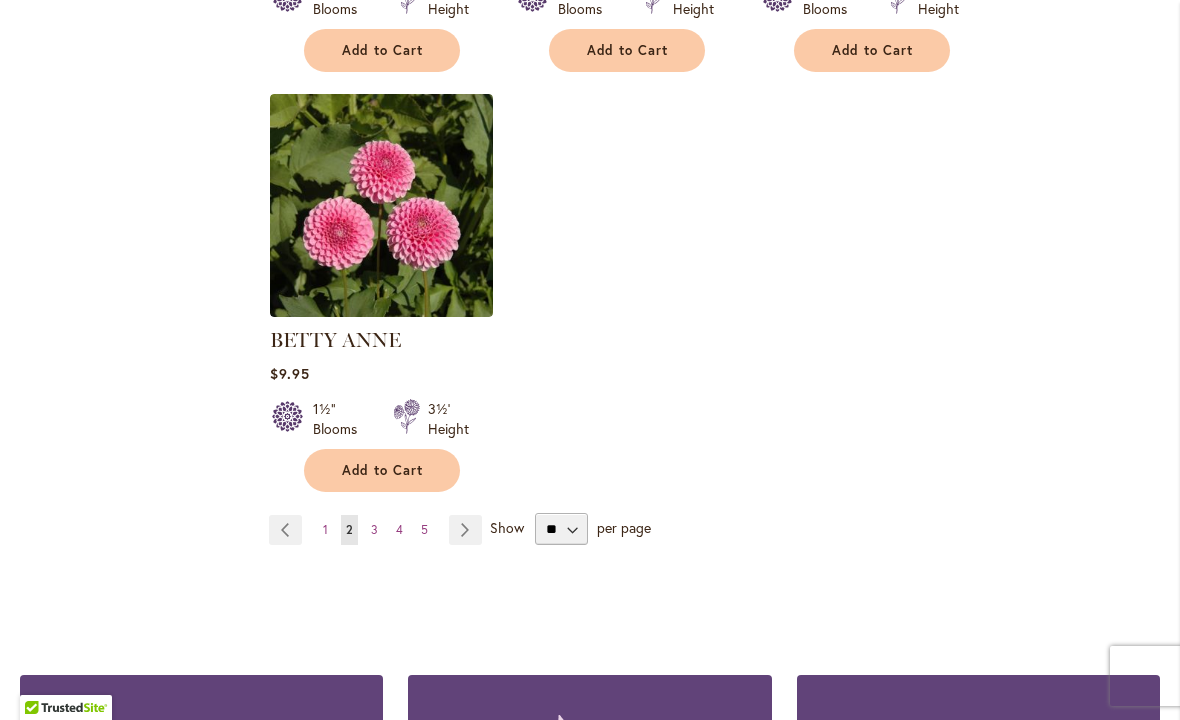 click on "3" at bounding box center [374, 529] 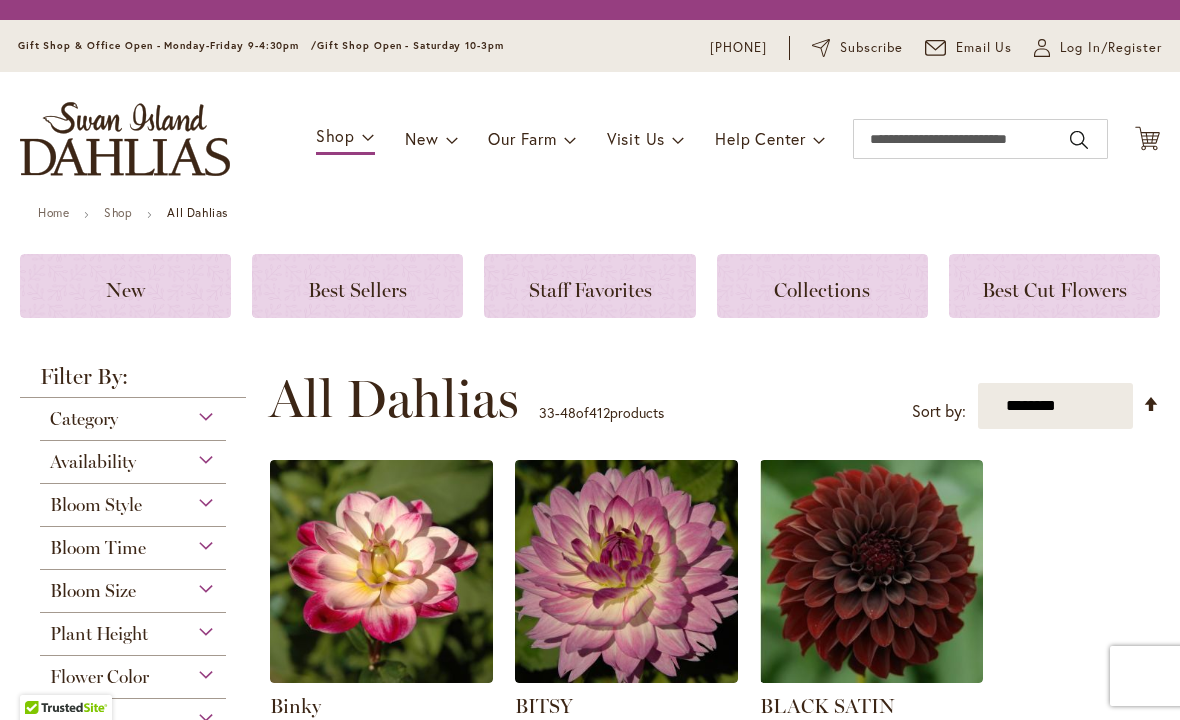 scroll, scrollTop: 0, scrollLeft: 0, axis: both 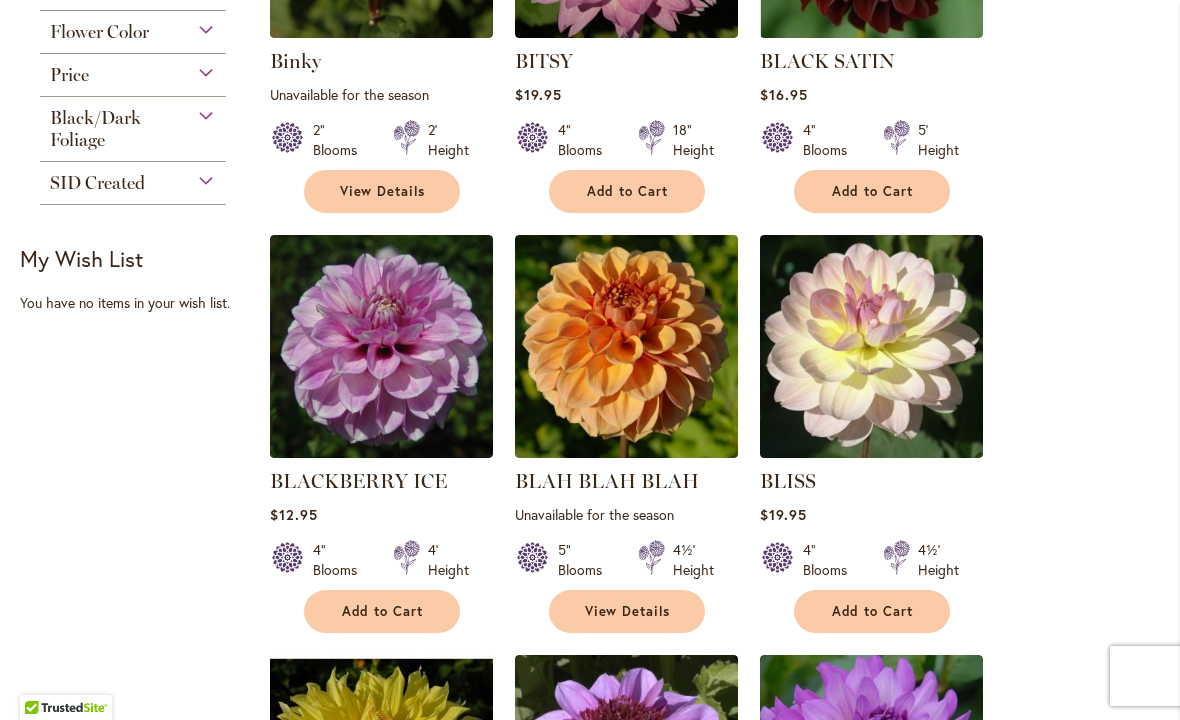 click on "Binky
Rating:
53%
3                  Reviews
Unavailable for the season
2" Blooms
2' Height" at bounding box center (714, 1064) 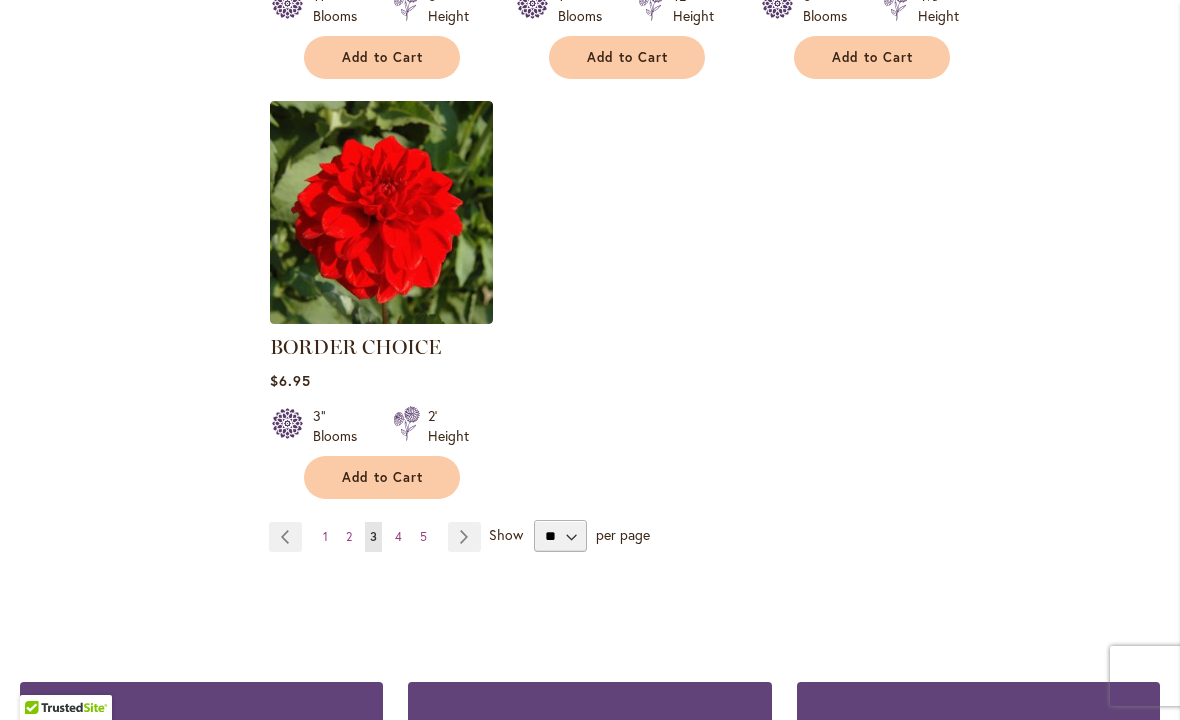 scroll, scrollTop: 2513, scrollLeft: 0, axis: vertical 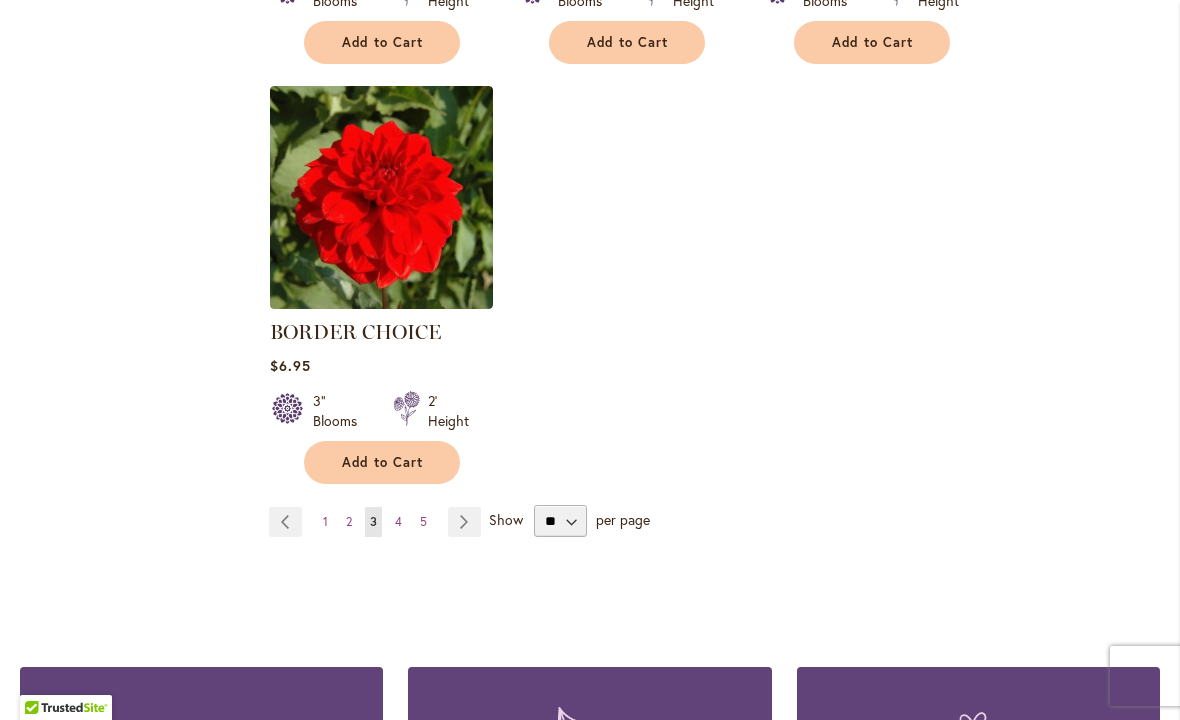 click on "Page
4" at bounding box center [398, 522] 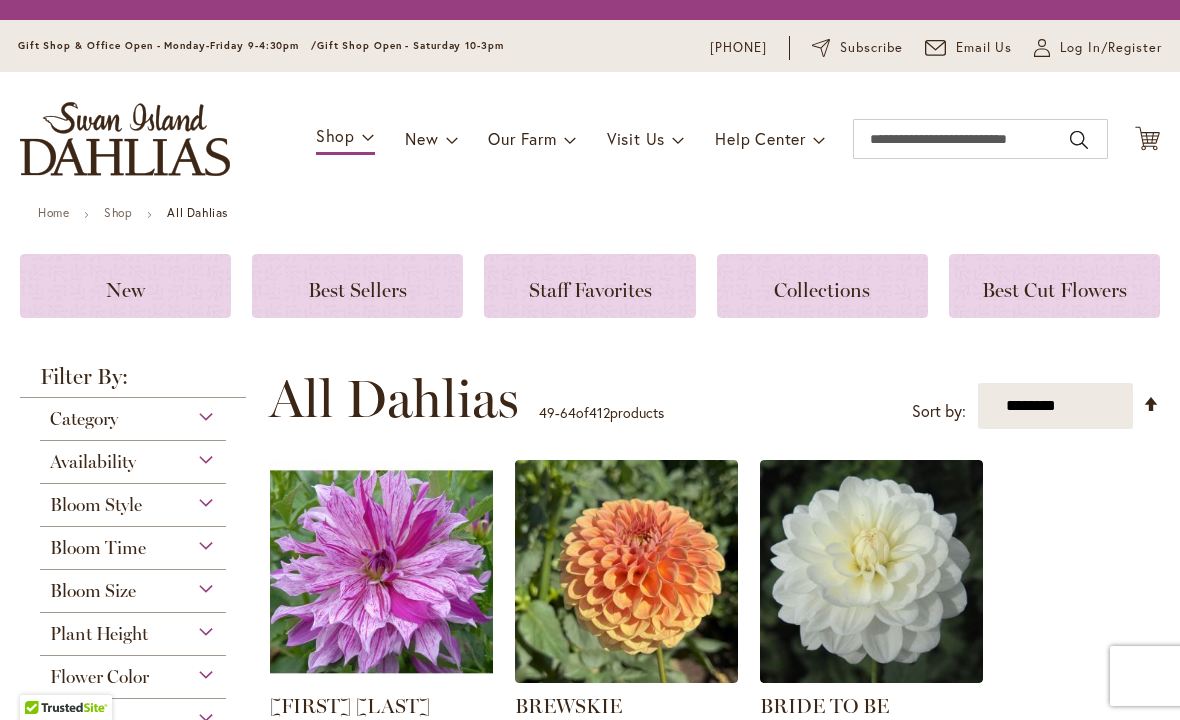 scroll, scrollTop: 0, scrollLeft: 0, axis: both 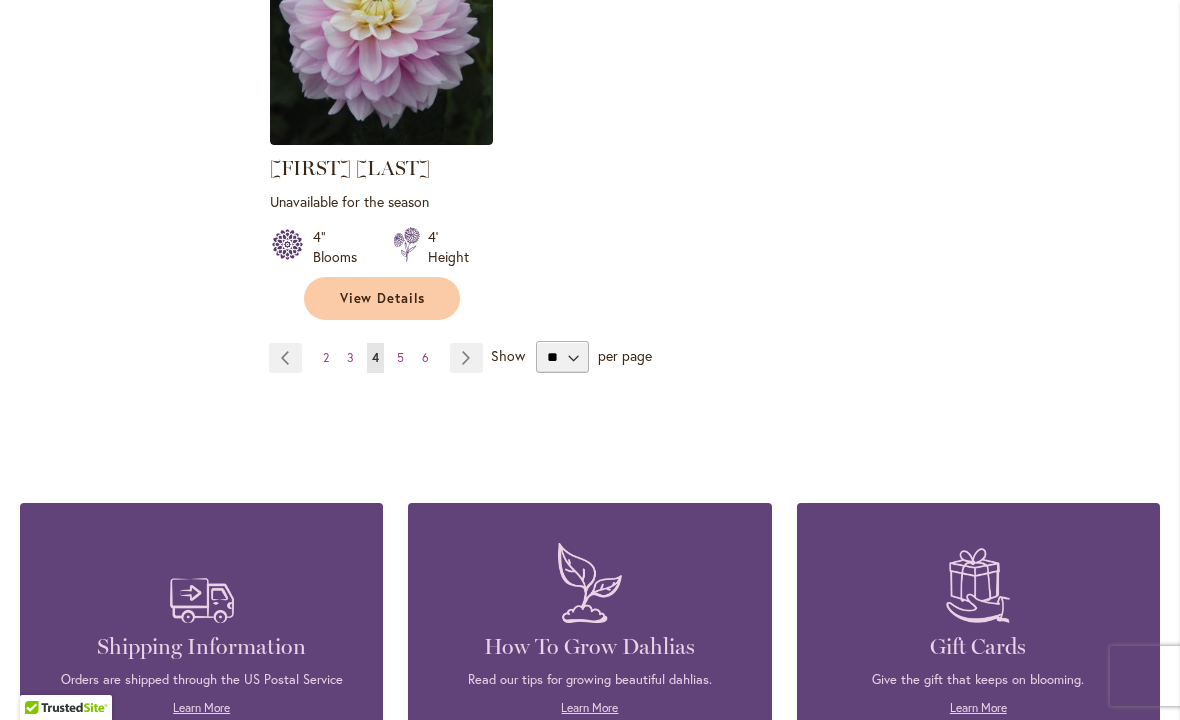 click on "5" at bounding box center (400, 357) 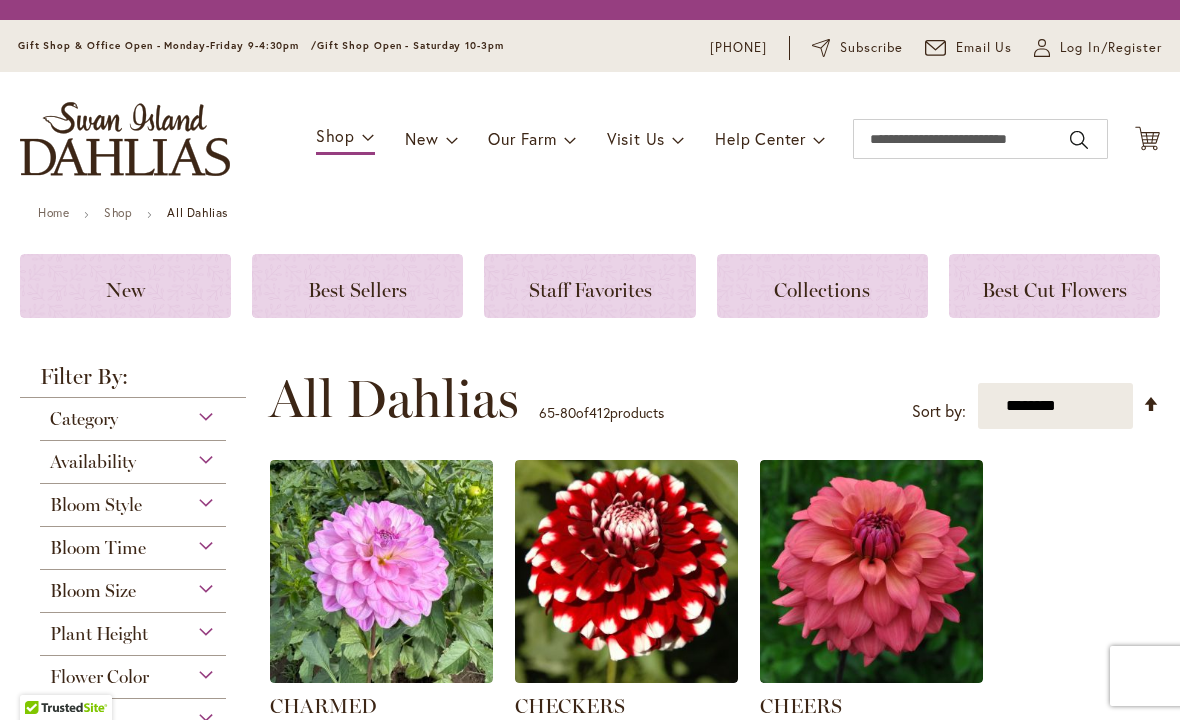 scroll, scrollTop: 0, scrollLeft: 0, axis: both 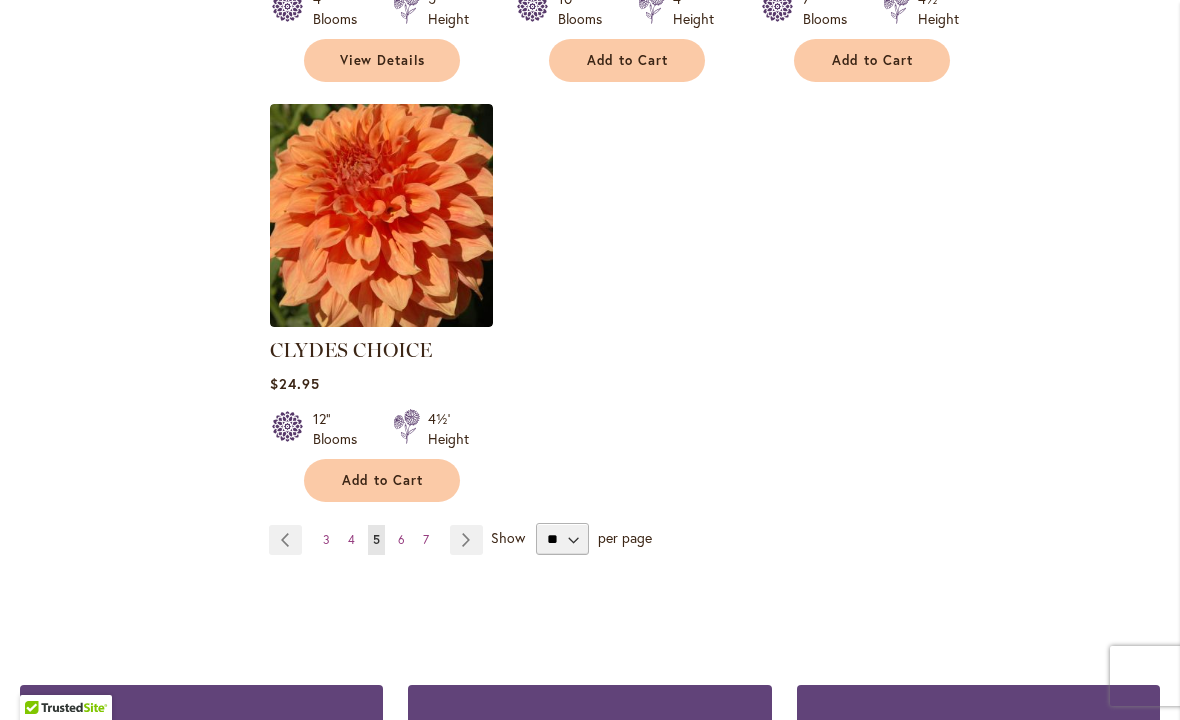 click on "6" at bounding box center [401, 539] 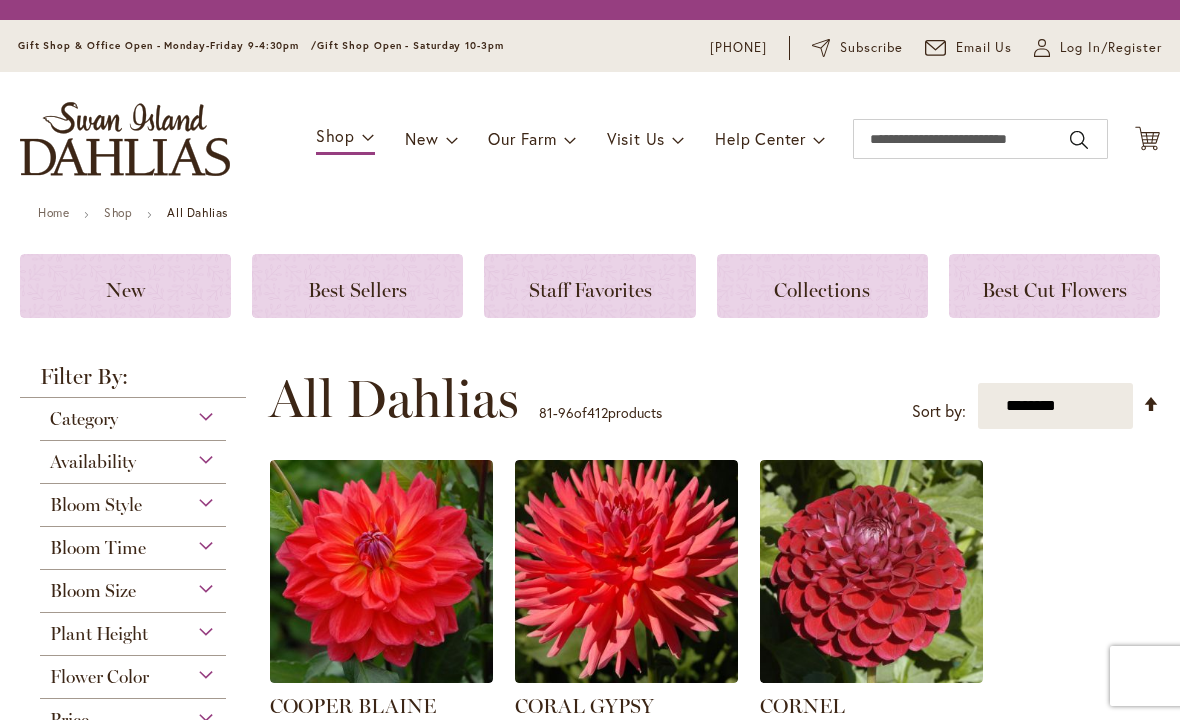 scroll, scrollTop: 0, scrollLeft: 0, axis: both 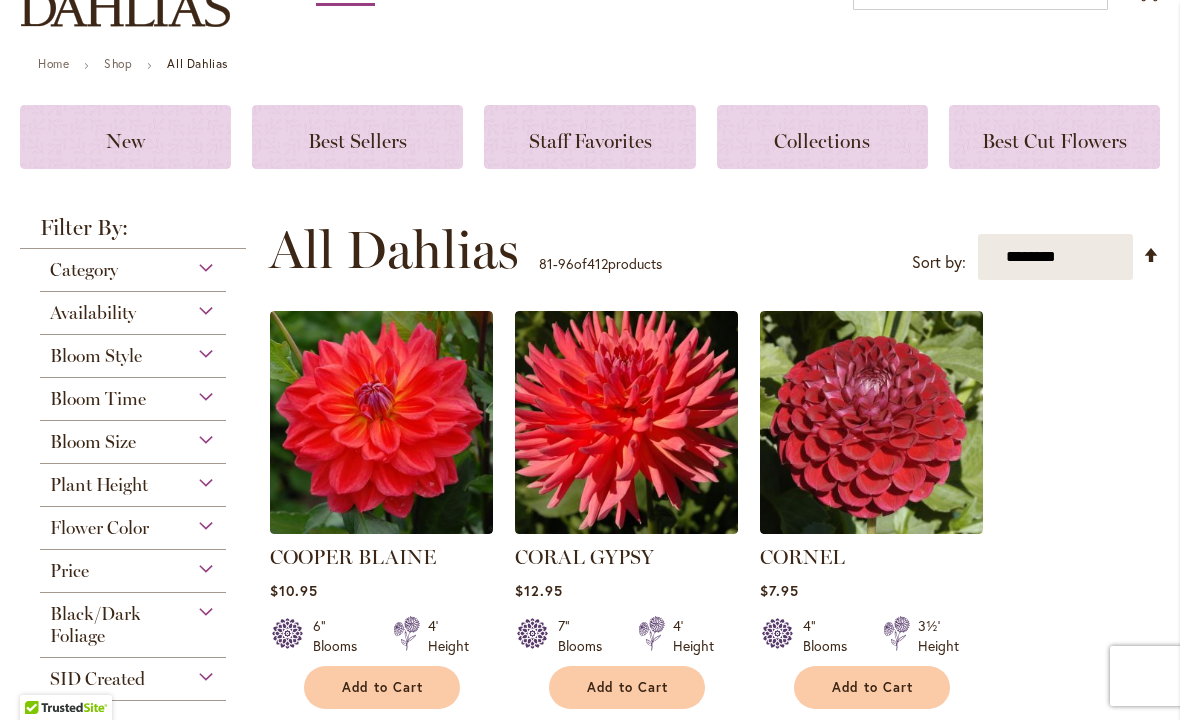 click on "Best Cut Flowers" 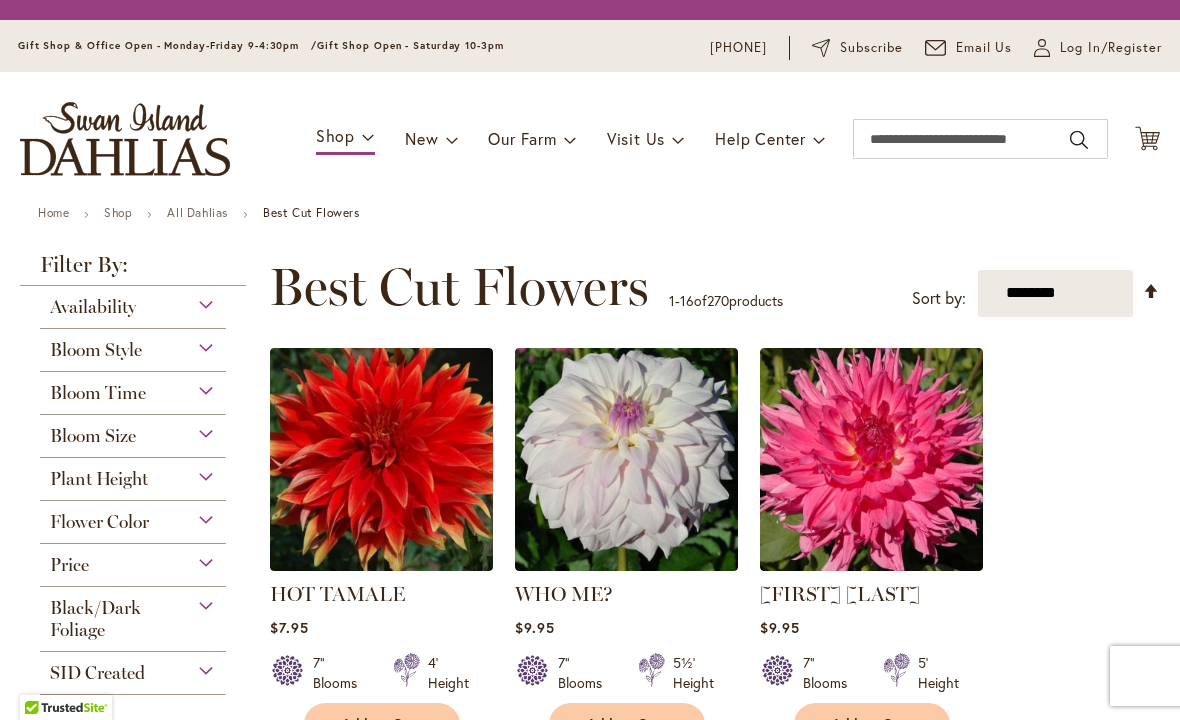 scroll, scrollTop: 0, scrollLeft: 0, axis: both 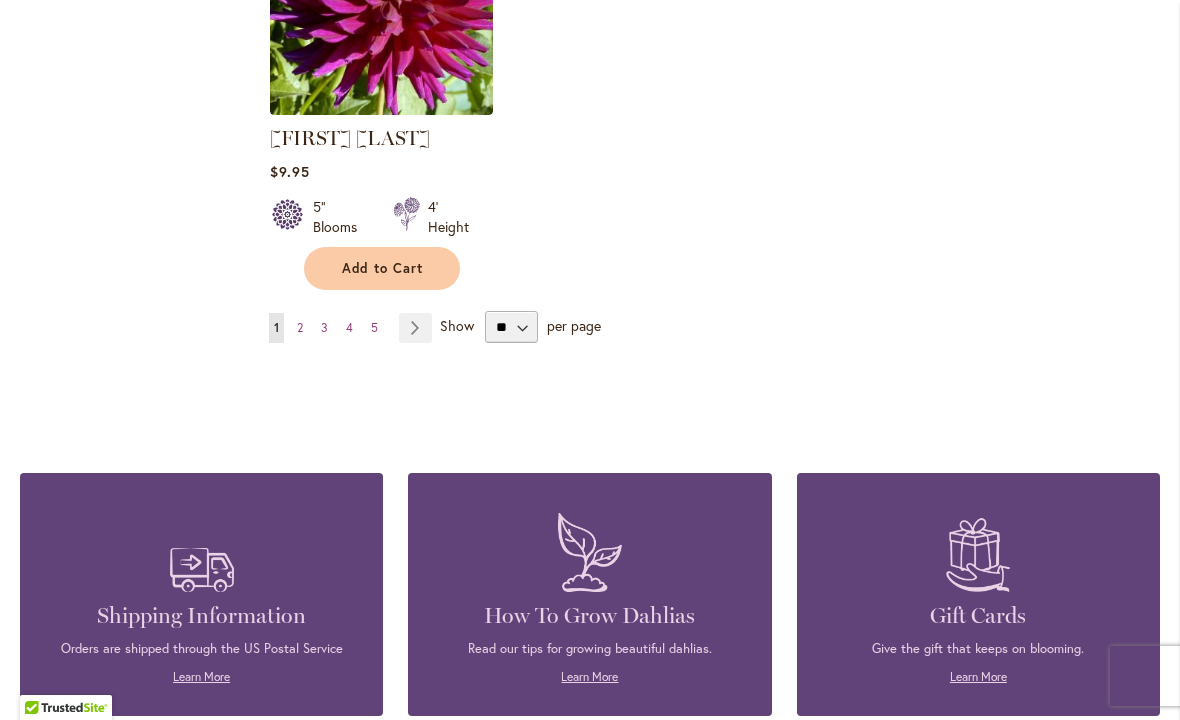 click on "Page
2" at bounding box center (300, 328) 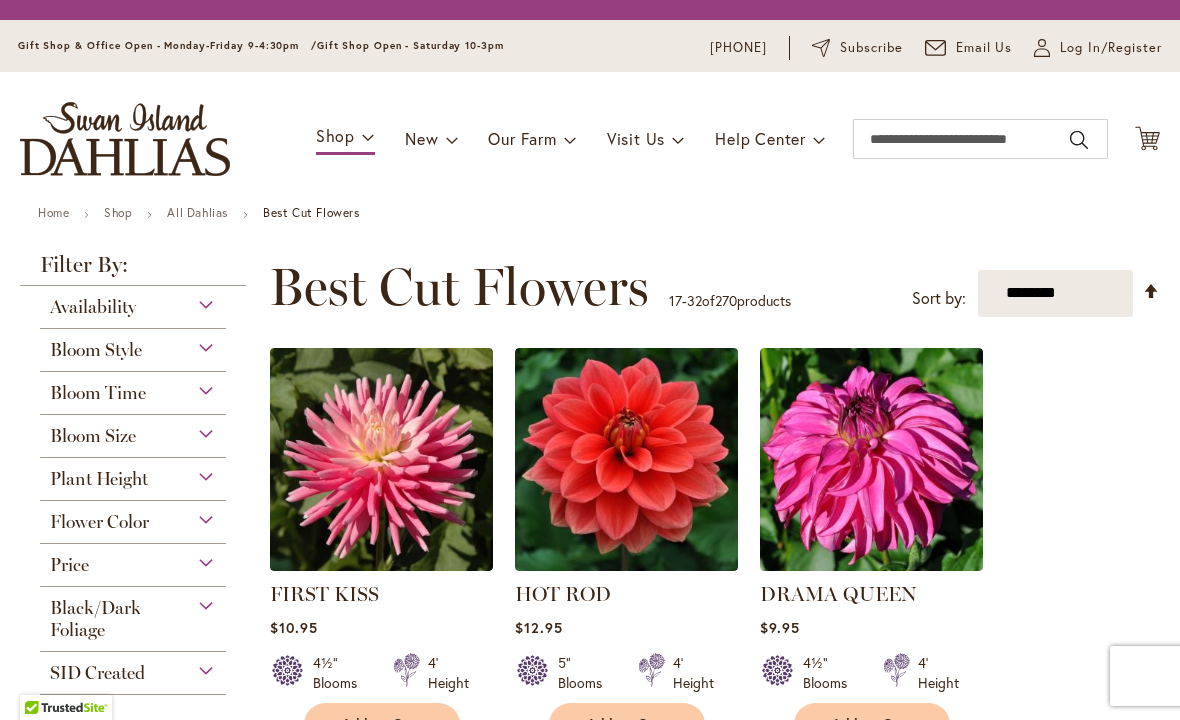 scroll, scrollTop: 0, scrollLeft: 0, axis: both 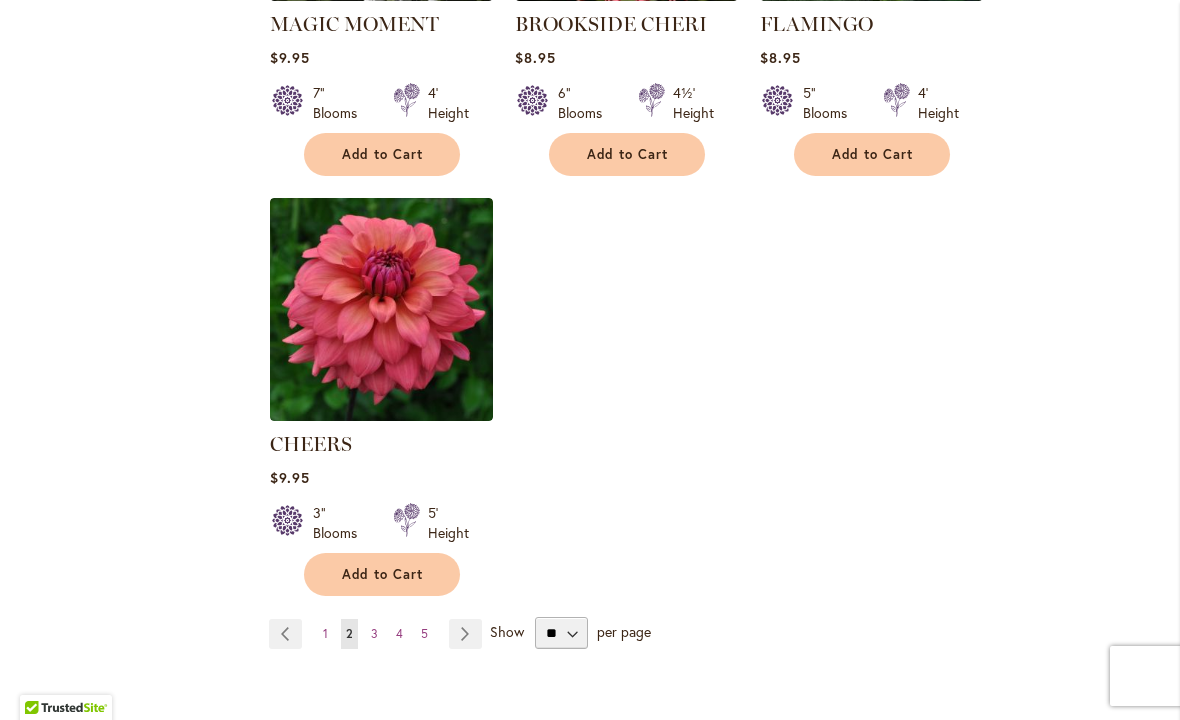 click on "3" at bounding box center (374, 633) 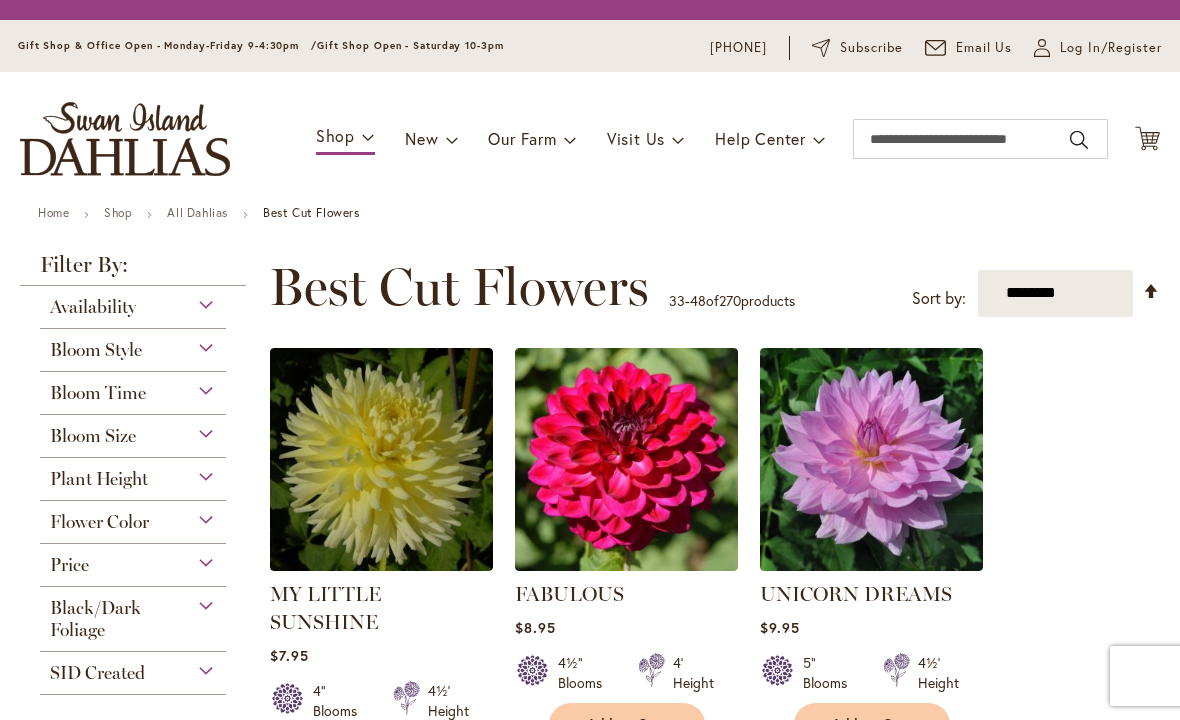 scroll, scrollTop: 0, scrollLeft: 0, axis: both 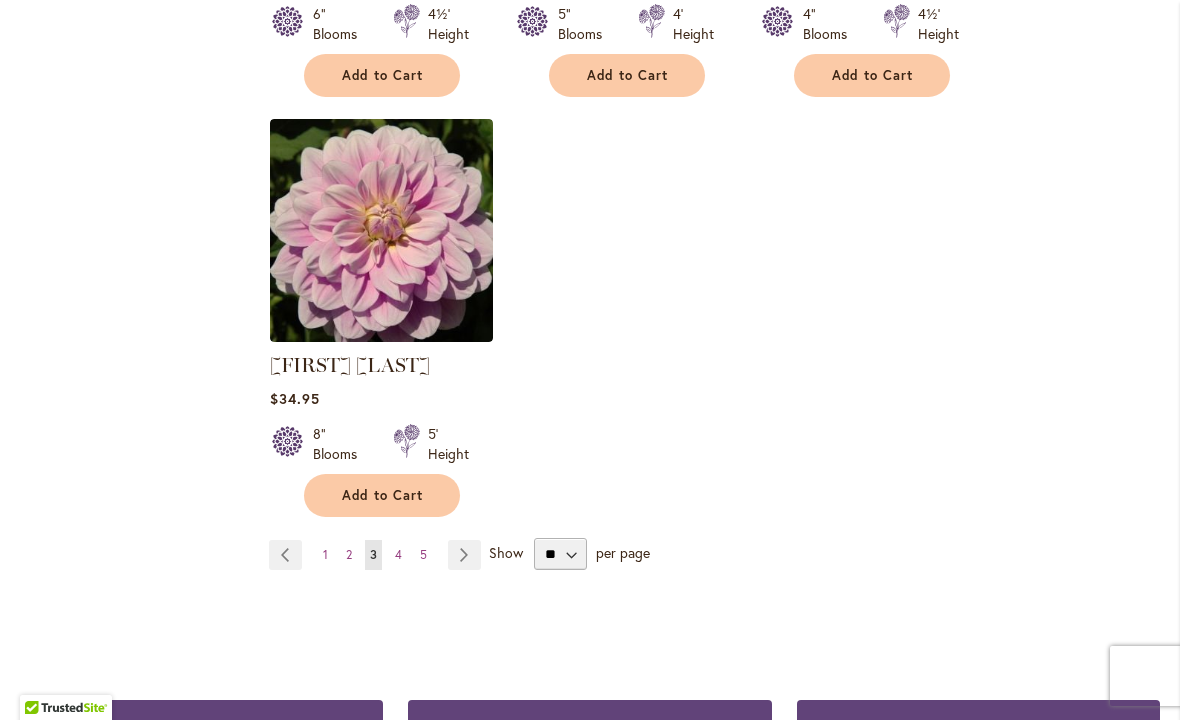 click on "Page
4" at bounding box center (398, 555) 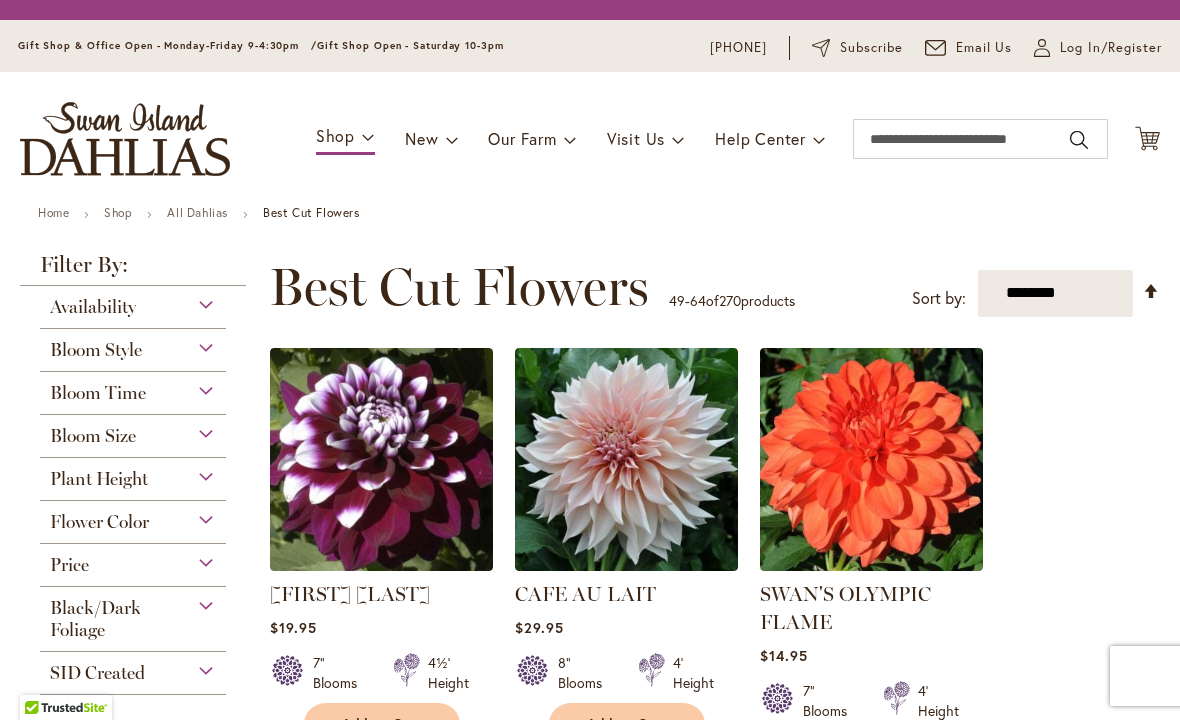 scroll, scrollTop: 0, scrollLeft: 0, axis: both 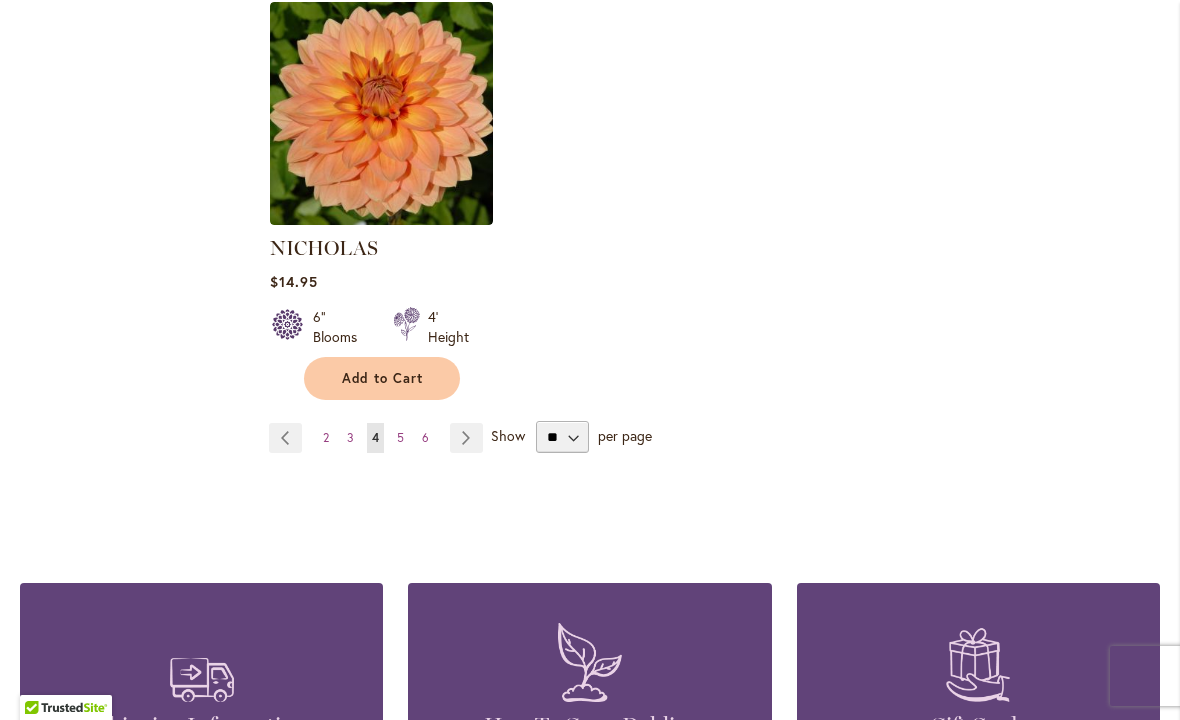 click on "Page
5" at bounding box center (400, 438) 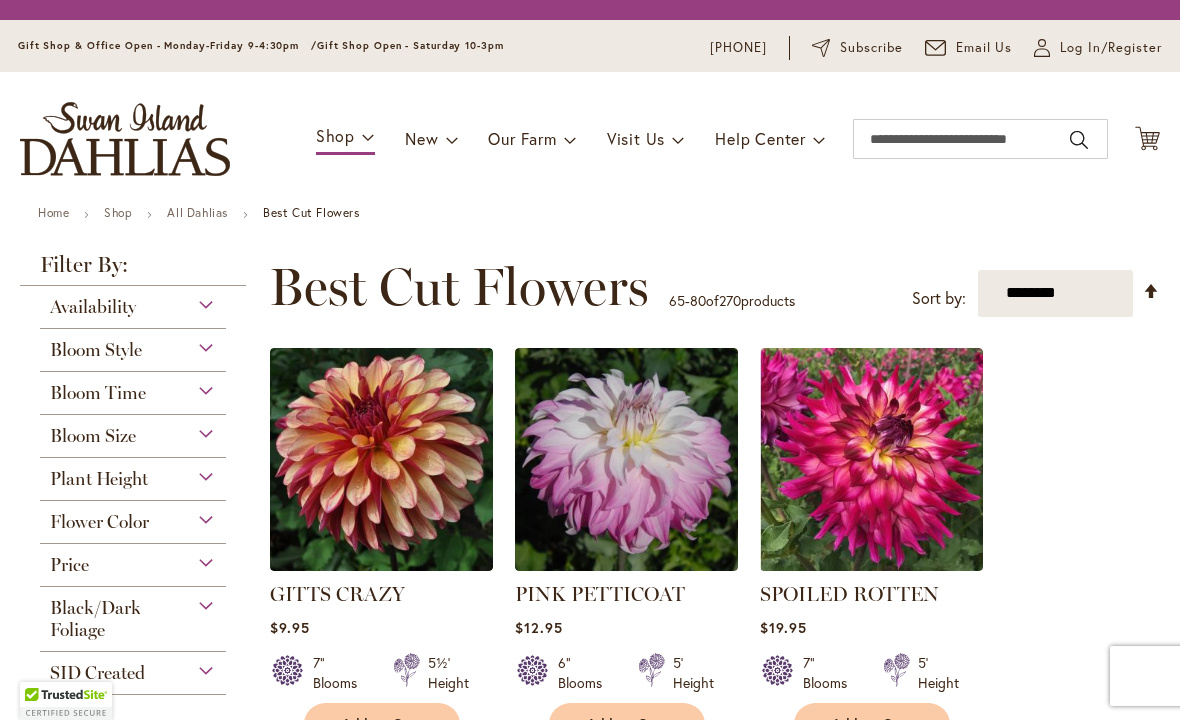 scroll, scrollTop: 0, scrollLeft: 0, axis: both 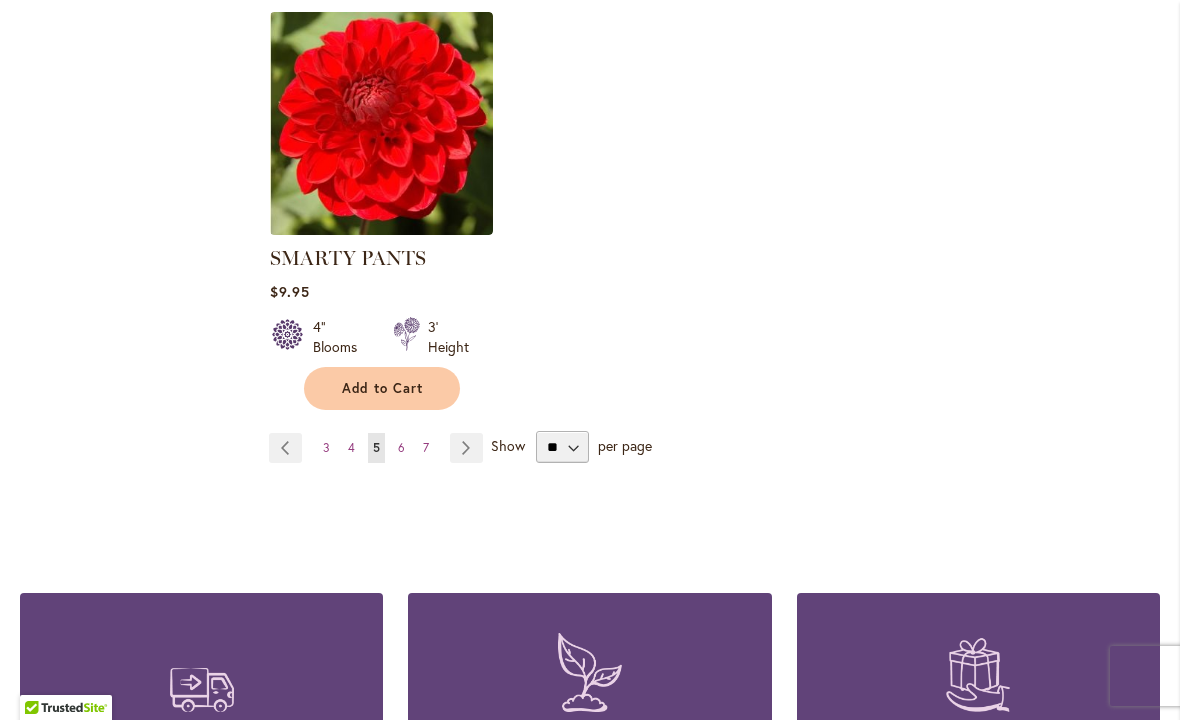 click on "Home
Shop
All Dahlias
Best Cut Flowers
Filter by:
Filter By:
Availability" at bounding box center [590, -681] 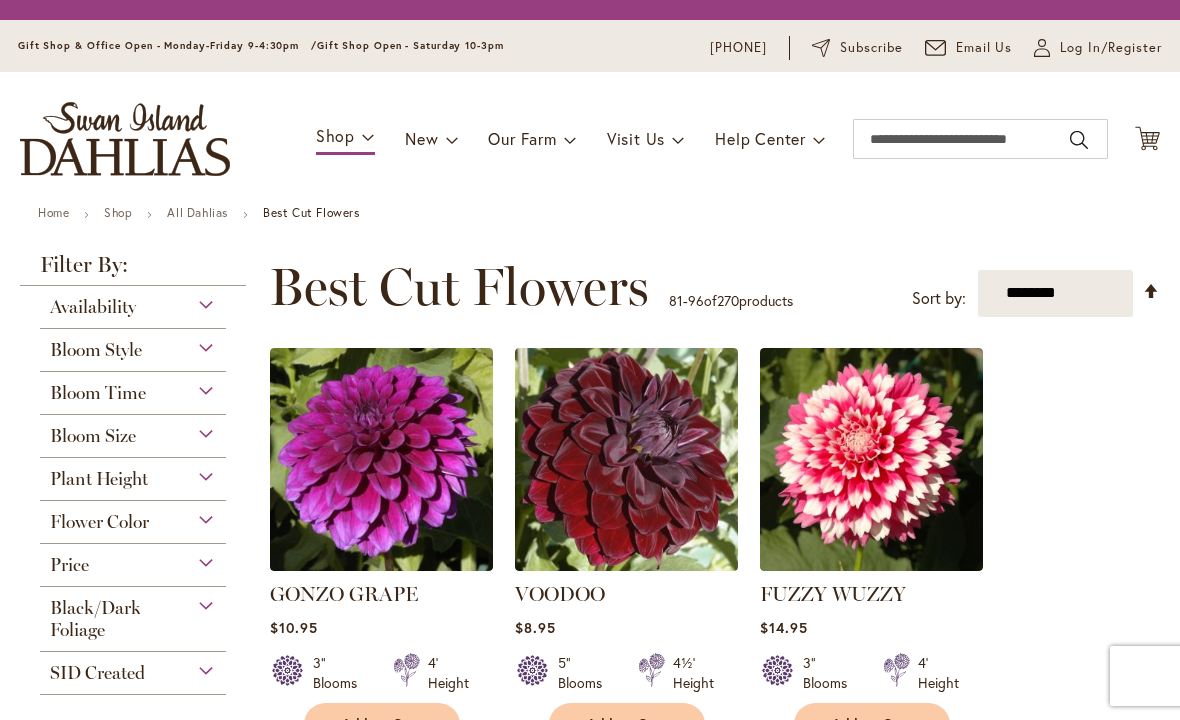 scroll, scrollTop: 0, scrollLeft: 0, axis: both 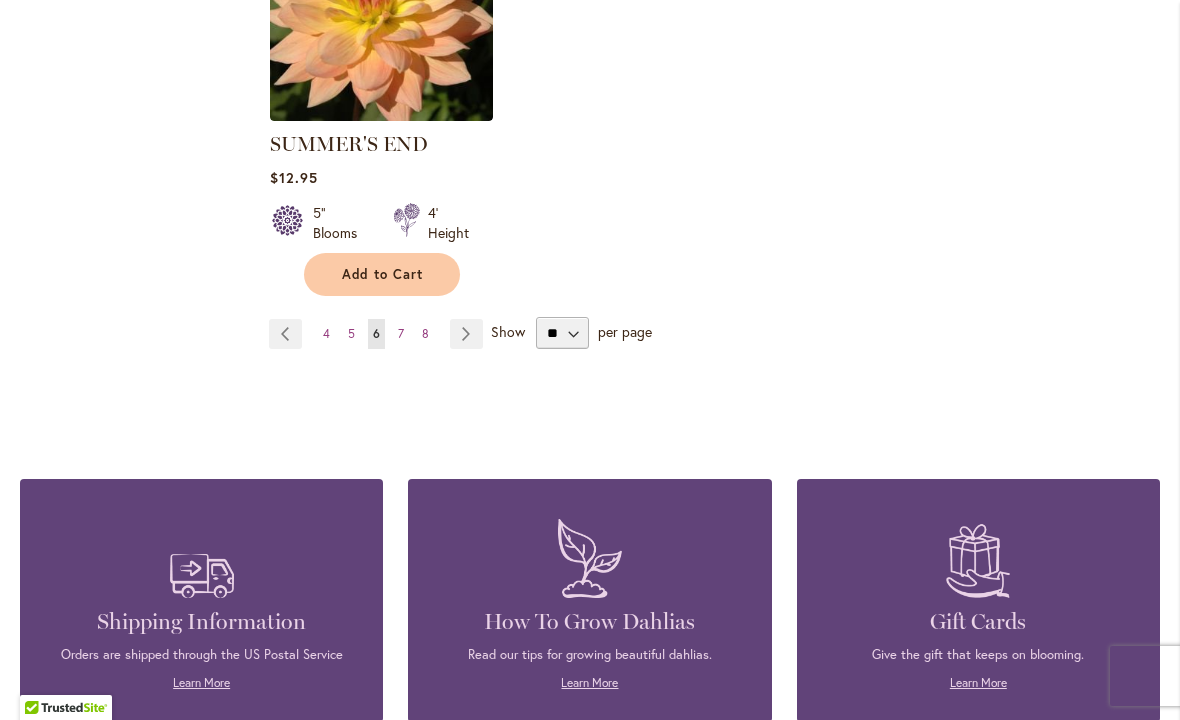 click on "7" at bounding box center [401, 333] 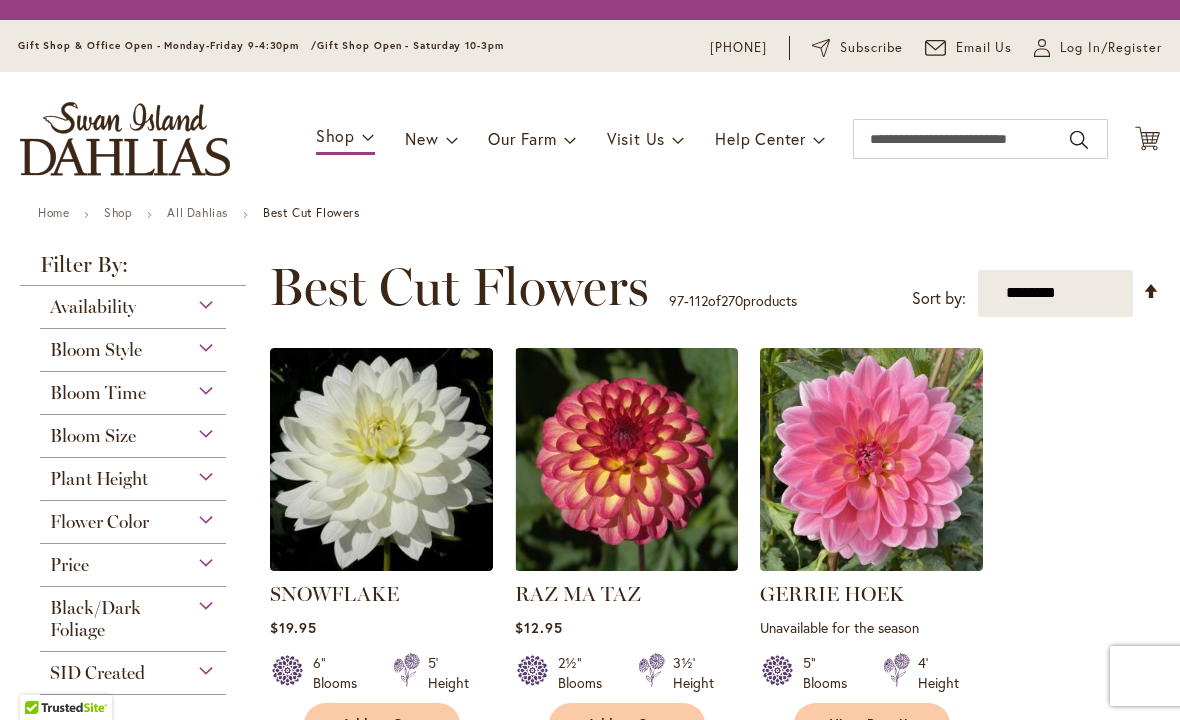 scroll, scrollTop: 0, scrollLeft: 0, axis: both 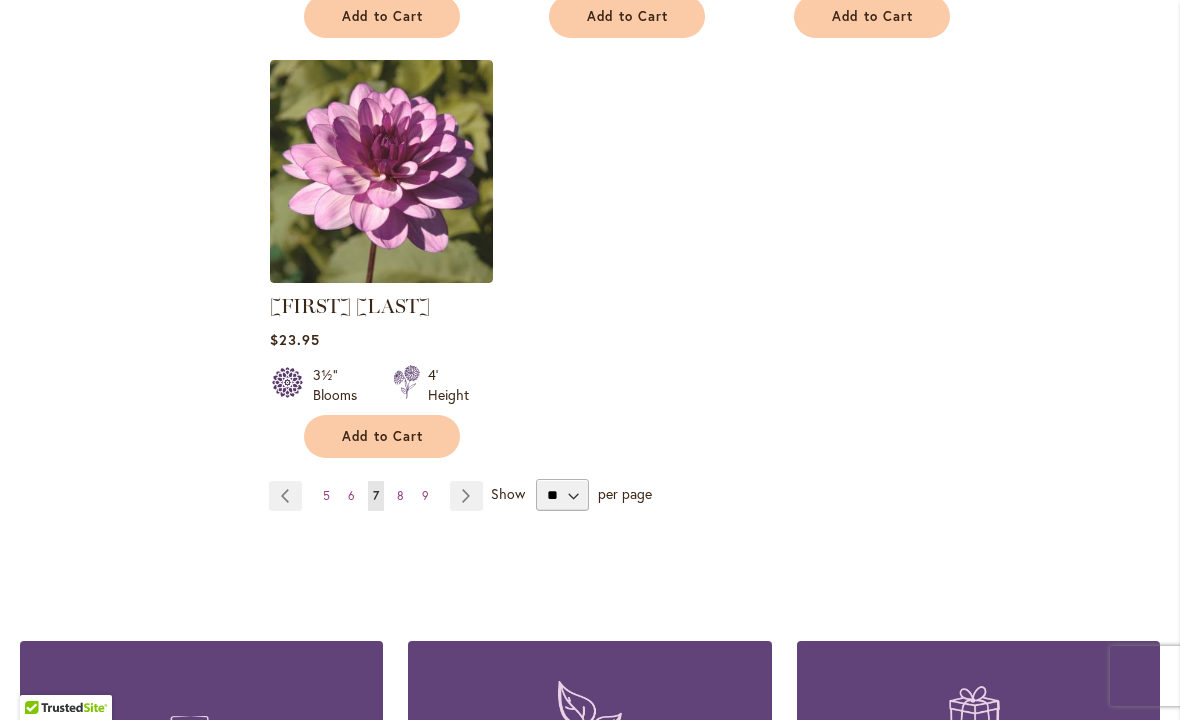 click on "Page
8" at bounding box center (400, 496) 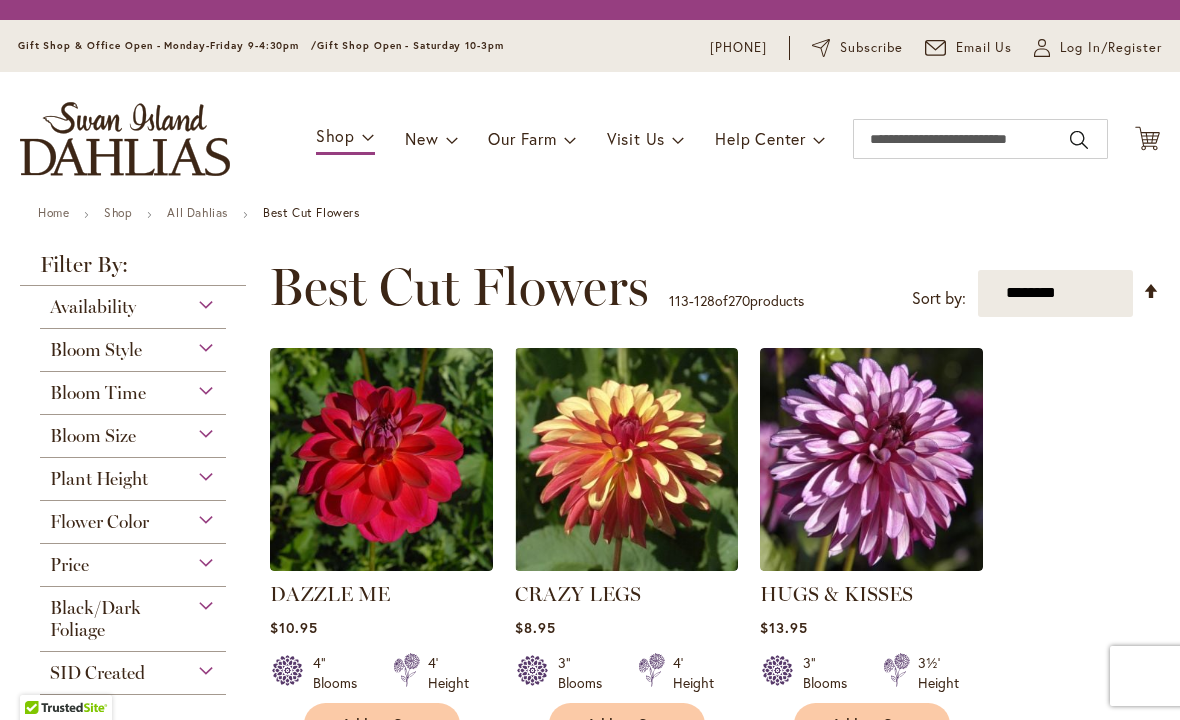 scroll, scrollTop: 0, scrollLeft: 0, axis: both 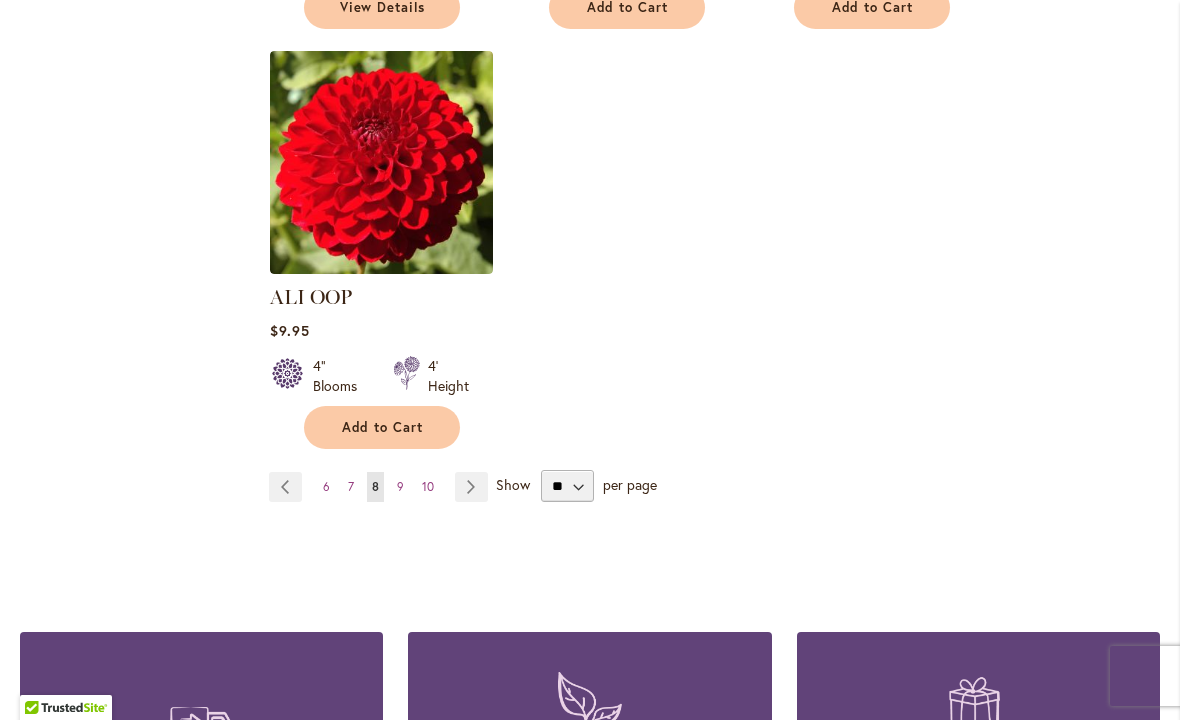 click on "Page
10" at bounding box center (428, 487) 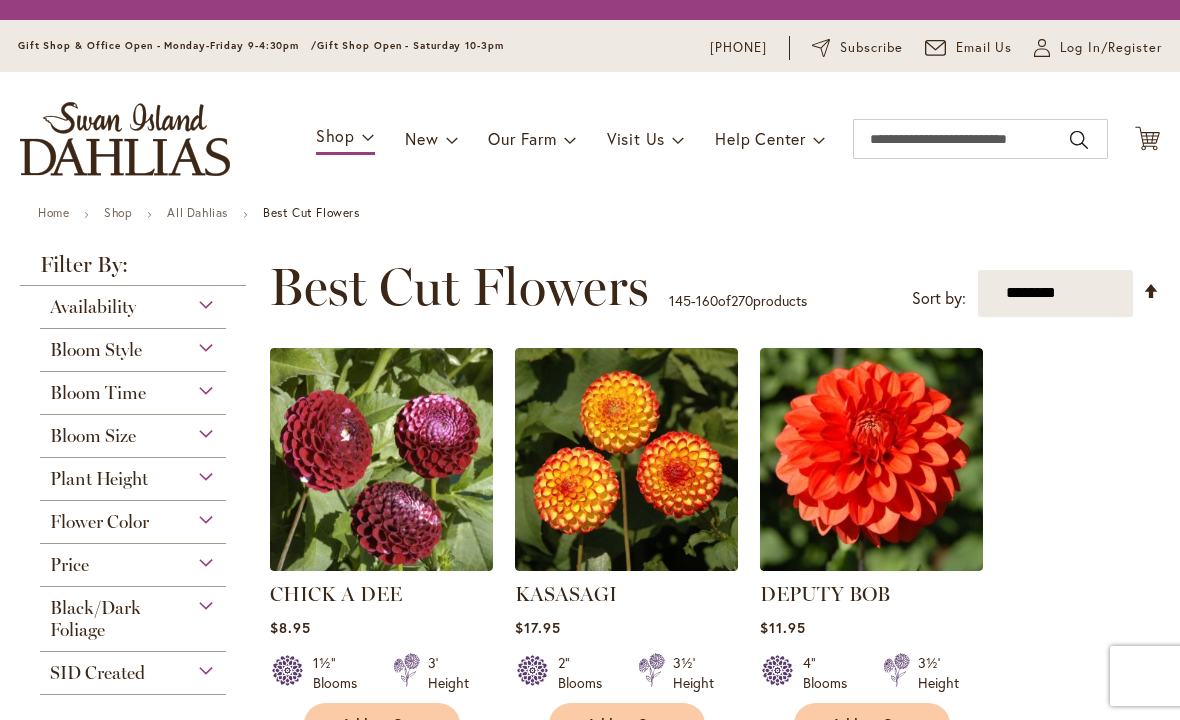 scroll, scrollTop: 0, scrollLeft: 0, axis: both 